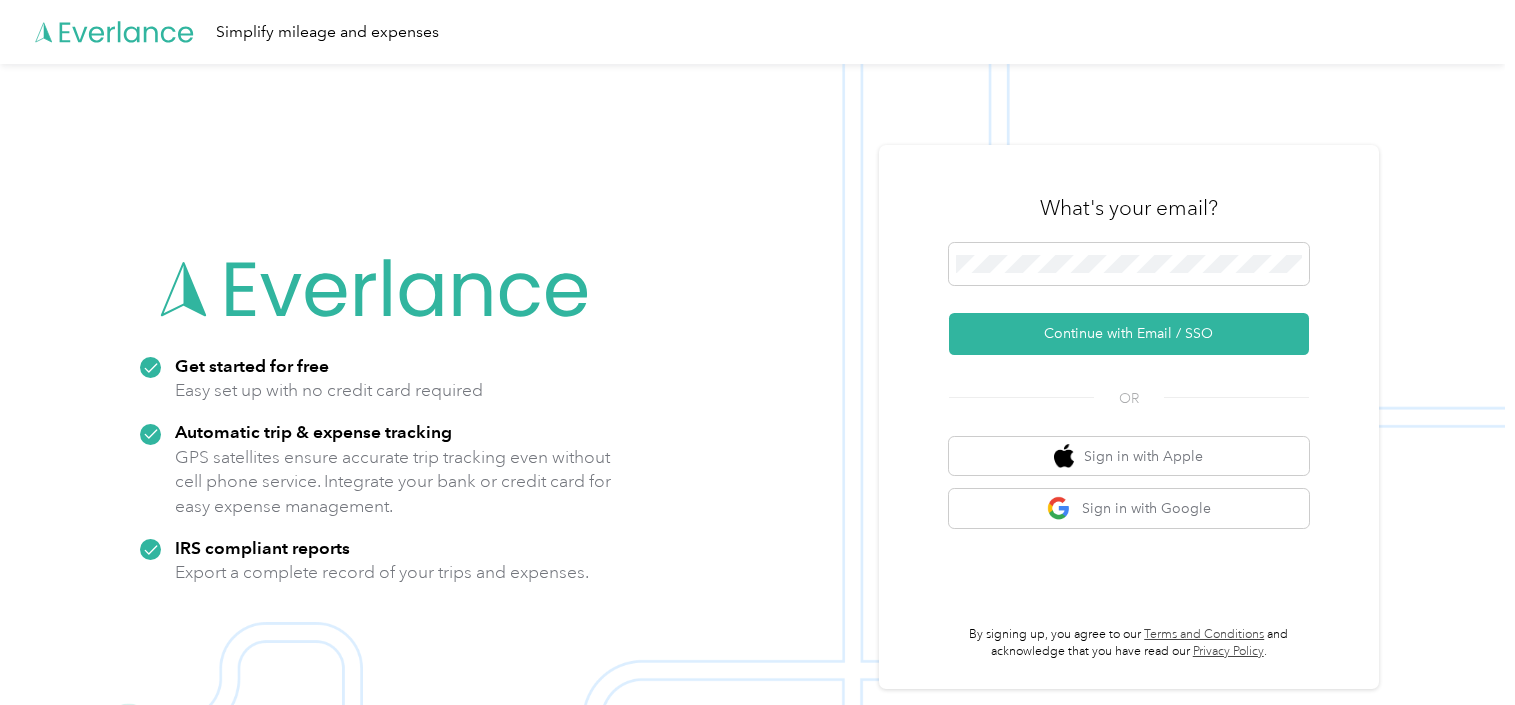 scroll, scrollTop: 0, scrollLeft: 0, axis: both 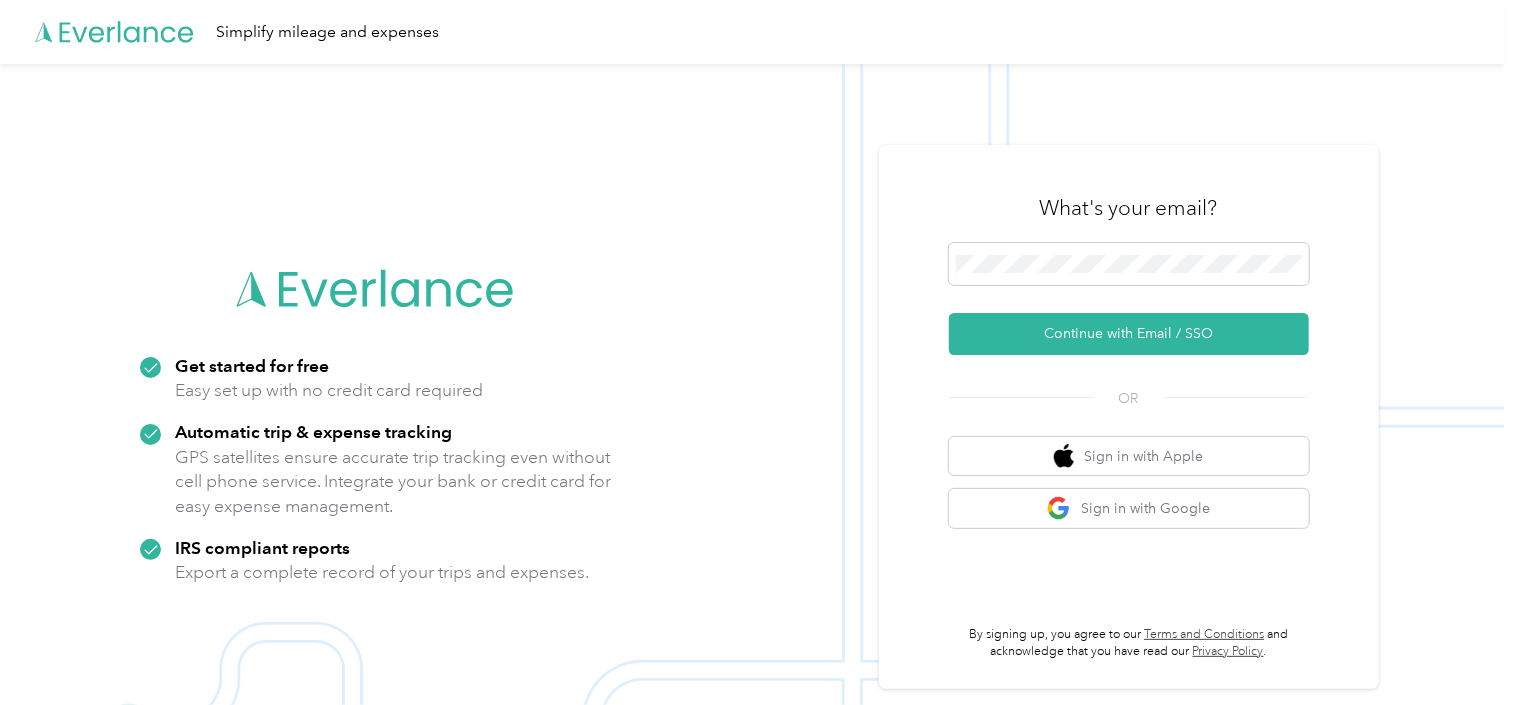click on "Continue with Email / SSO" at bounding box center (1129, 299) 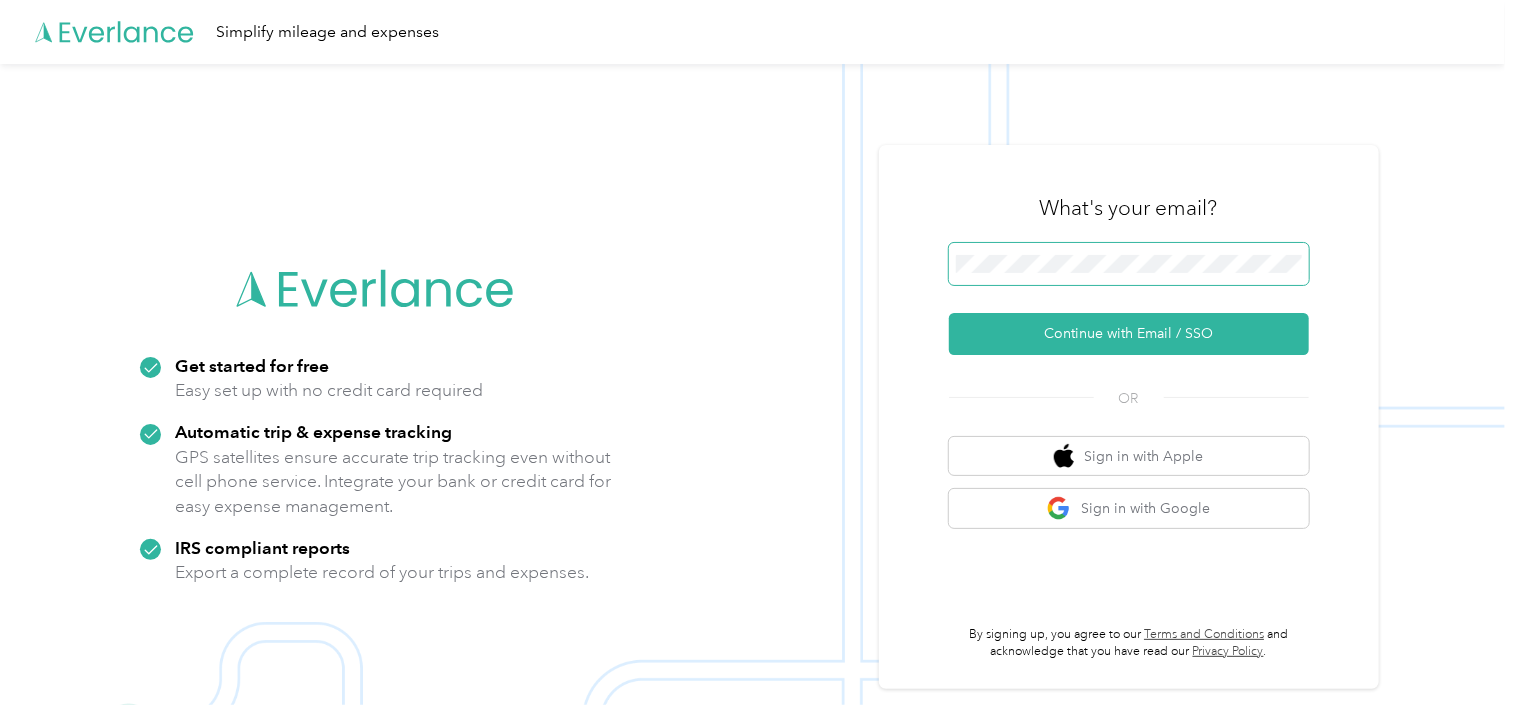 click on "What's your email? Continue with Email / SSO OR Sign in with Apple Sign in with Google By signing up, you agree to our   Terms and Conditions   and acknowledge that you have read our   Privacy Policy ." at bounding box center (1129, 417) 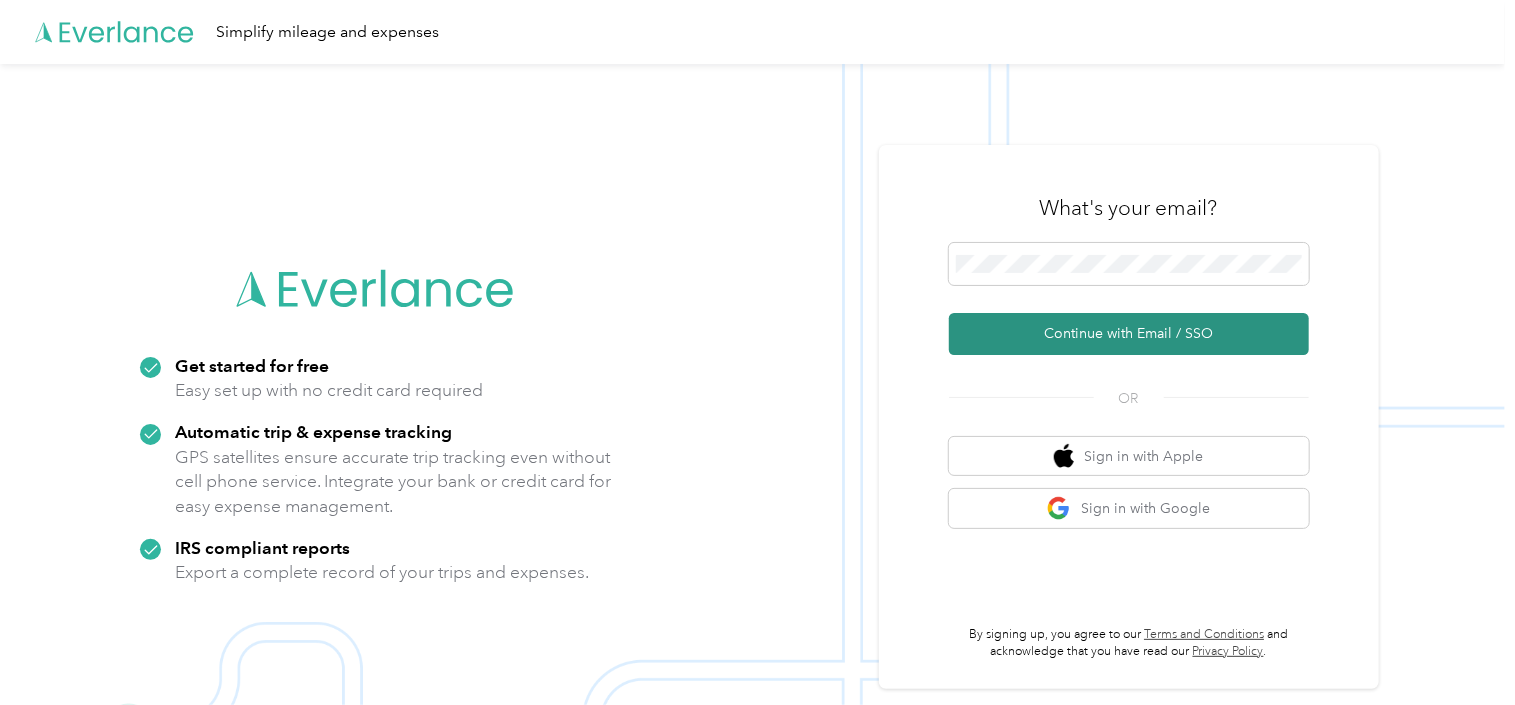 click on "Continue with Email / SSO" at bounding box center (1129, 334) 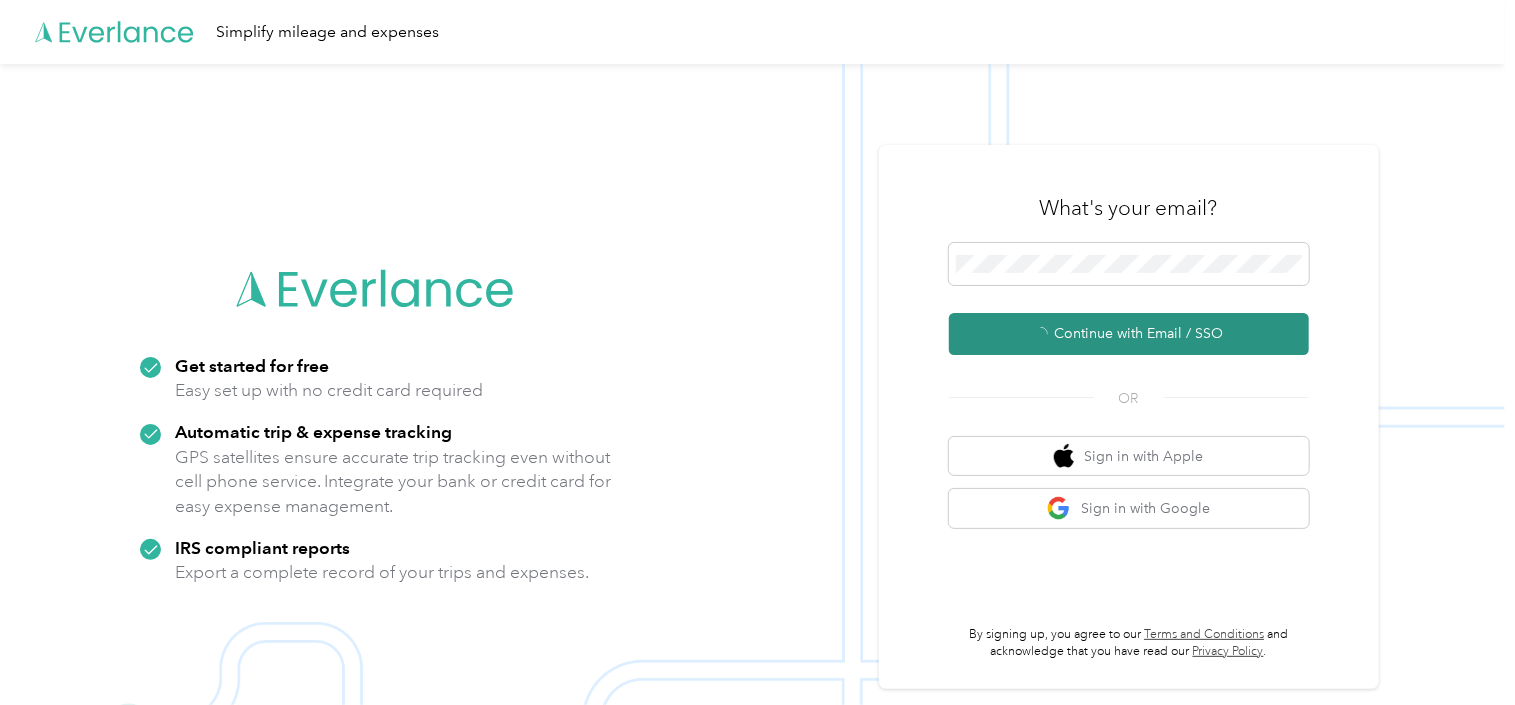 click on "Continue with Email / SSO" at bounding box center [1129, 334] 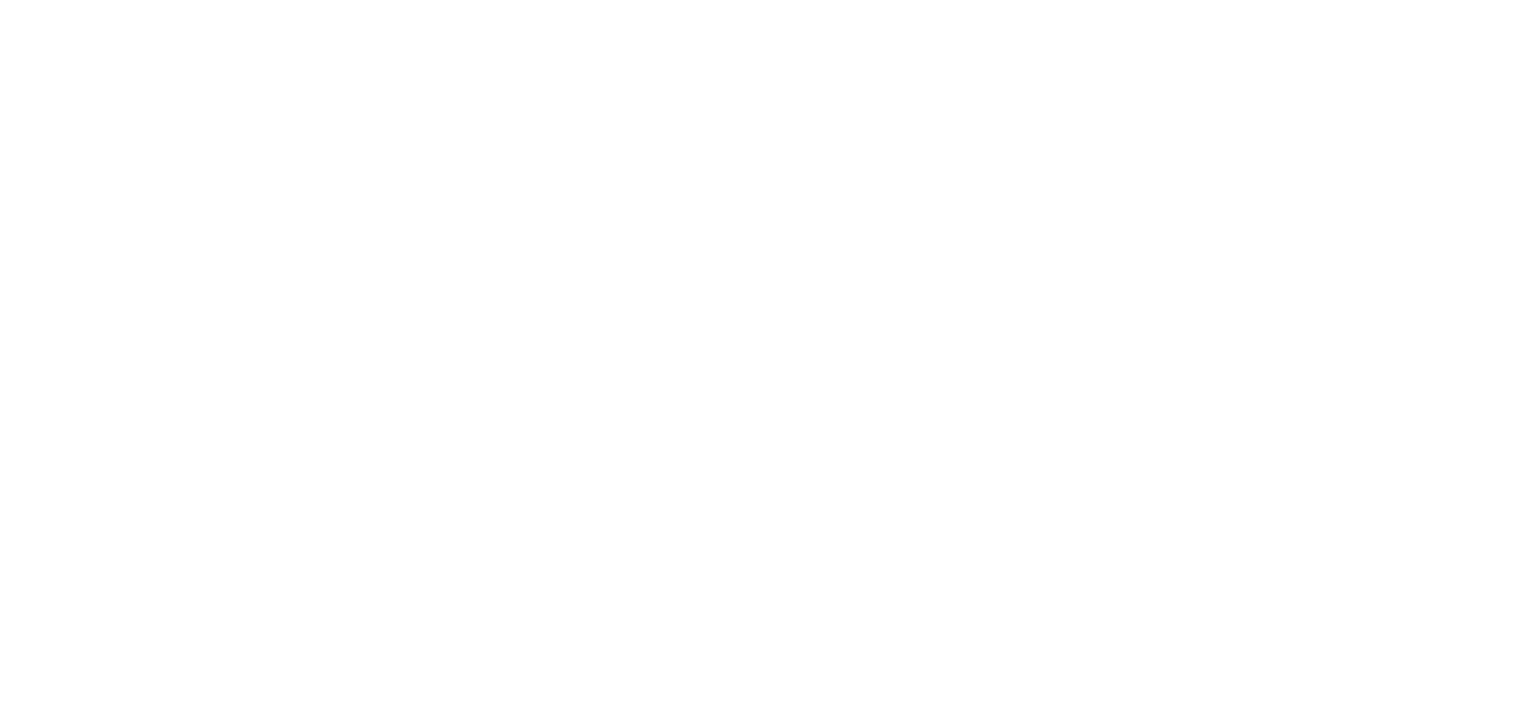 scroll, scrollTop: 0, scrollLeft: 0, axis: both 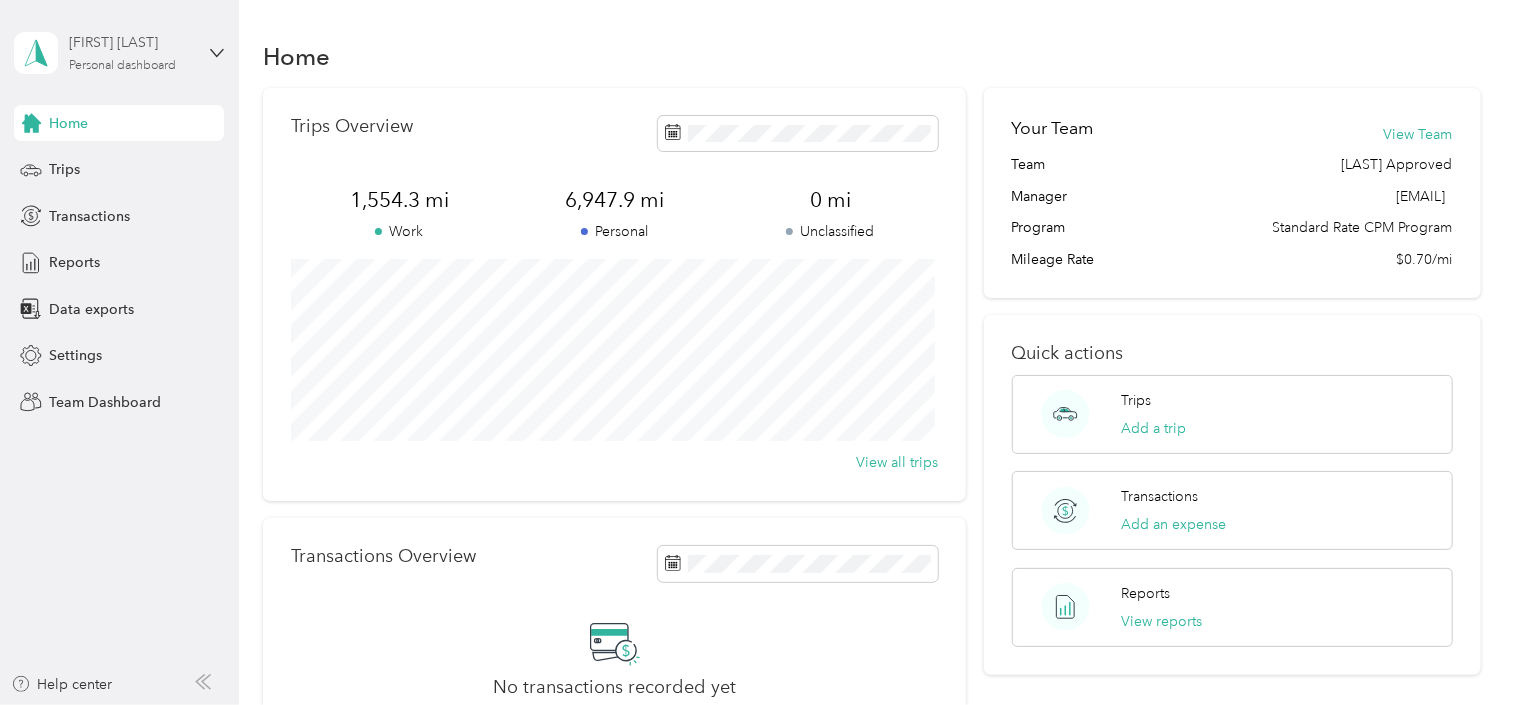 click on "Personal dashboard" at bounding box center [122, 66] 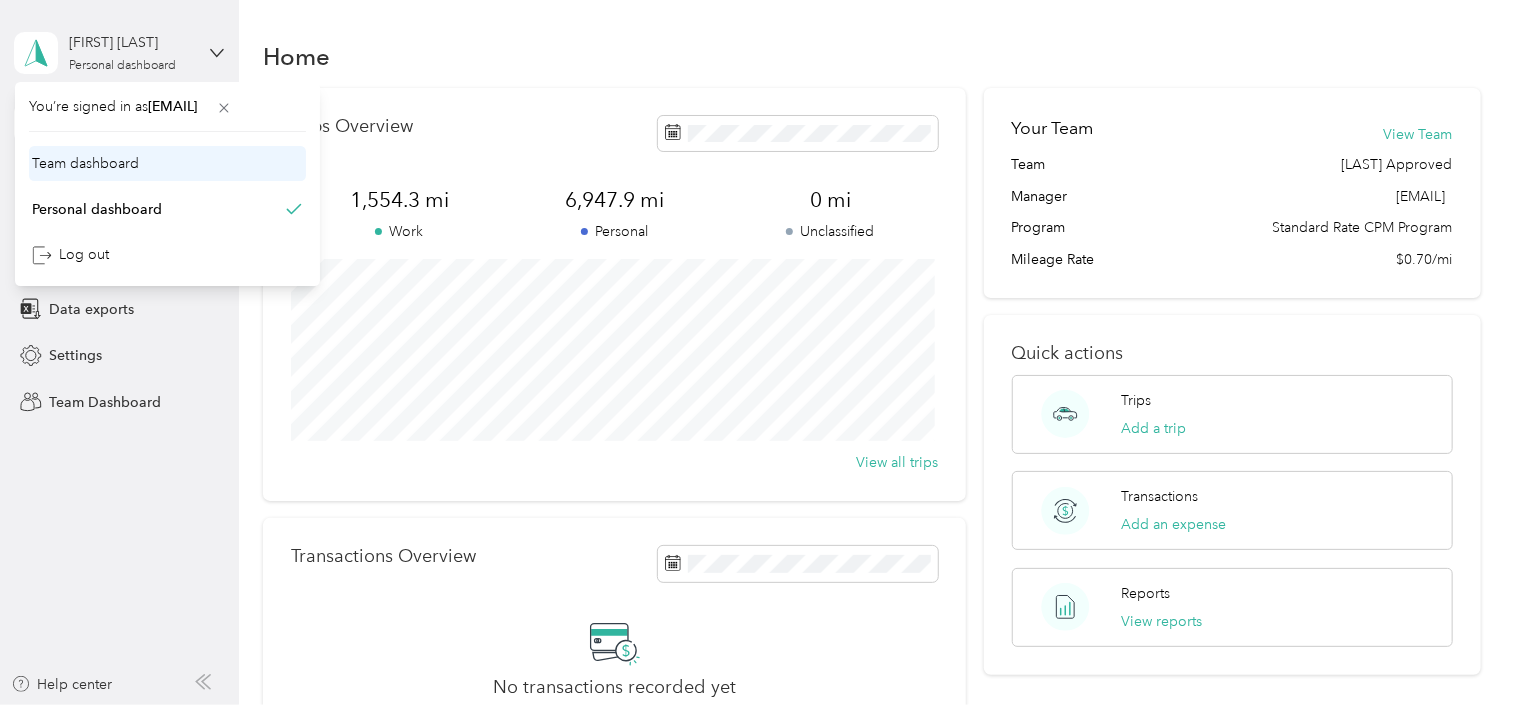 click on "Team dashboard" at bounding box center [85, 163] 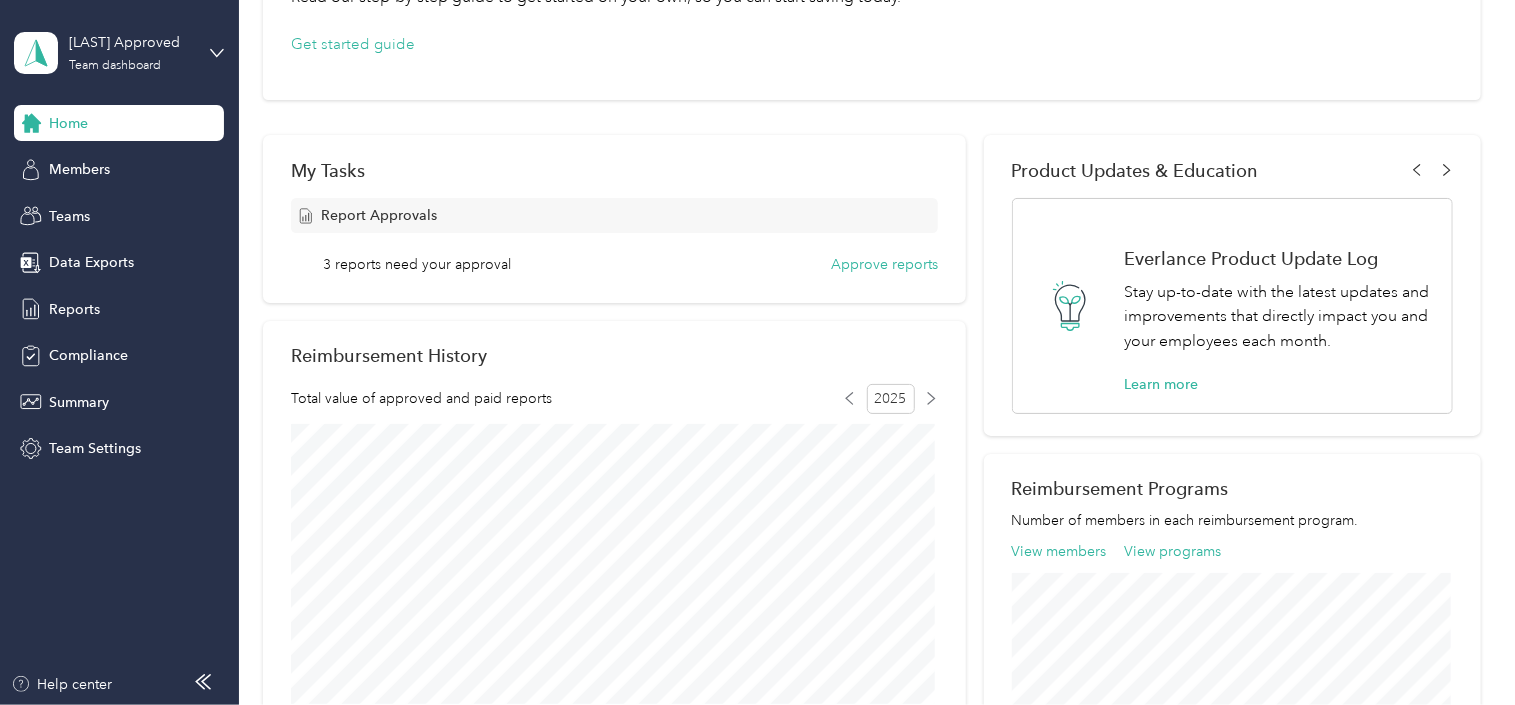scroll, scrollTop: 0, scrollLeft: 0, axis: both 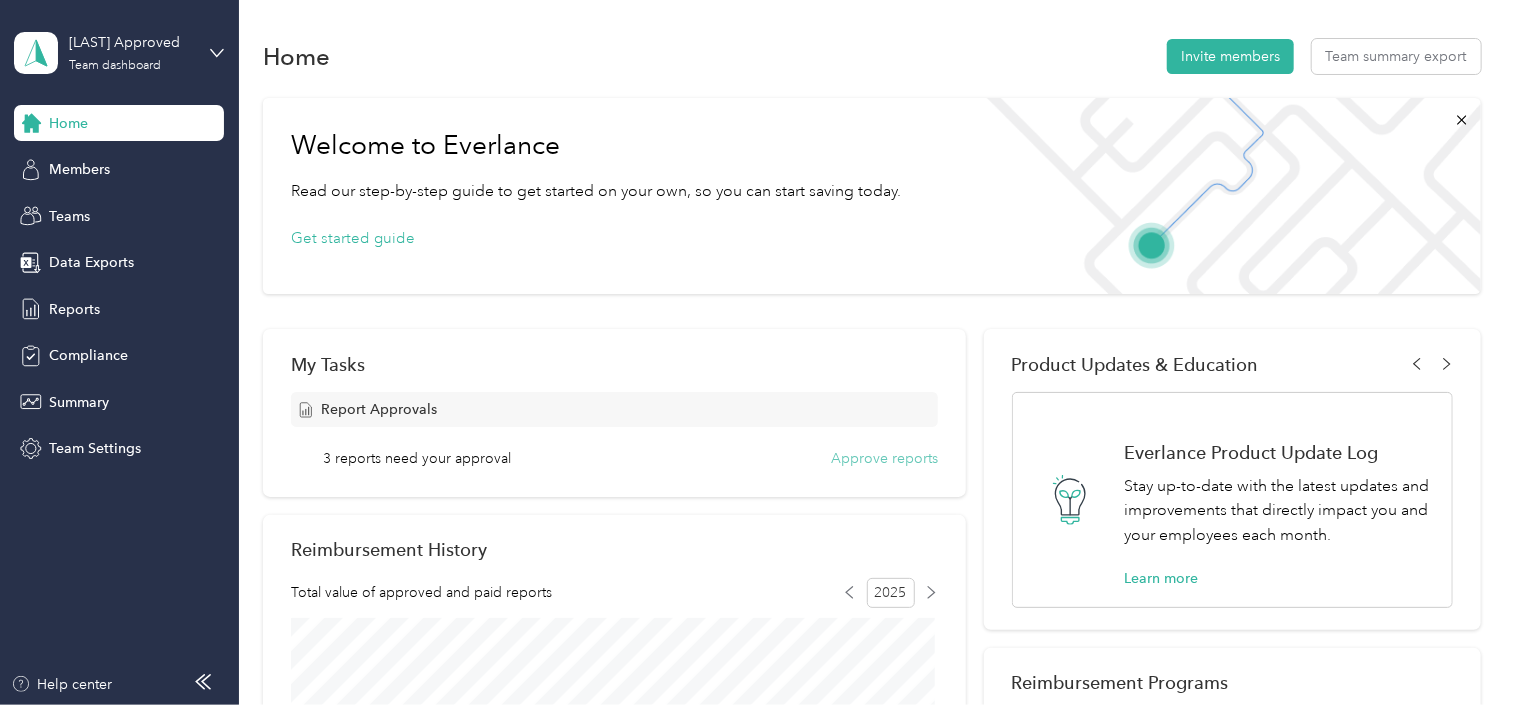 click on "Approve reports" at bounding box center (884, 458) 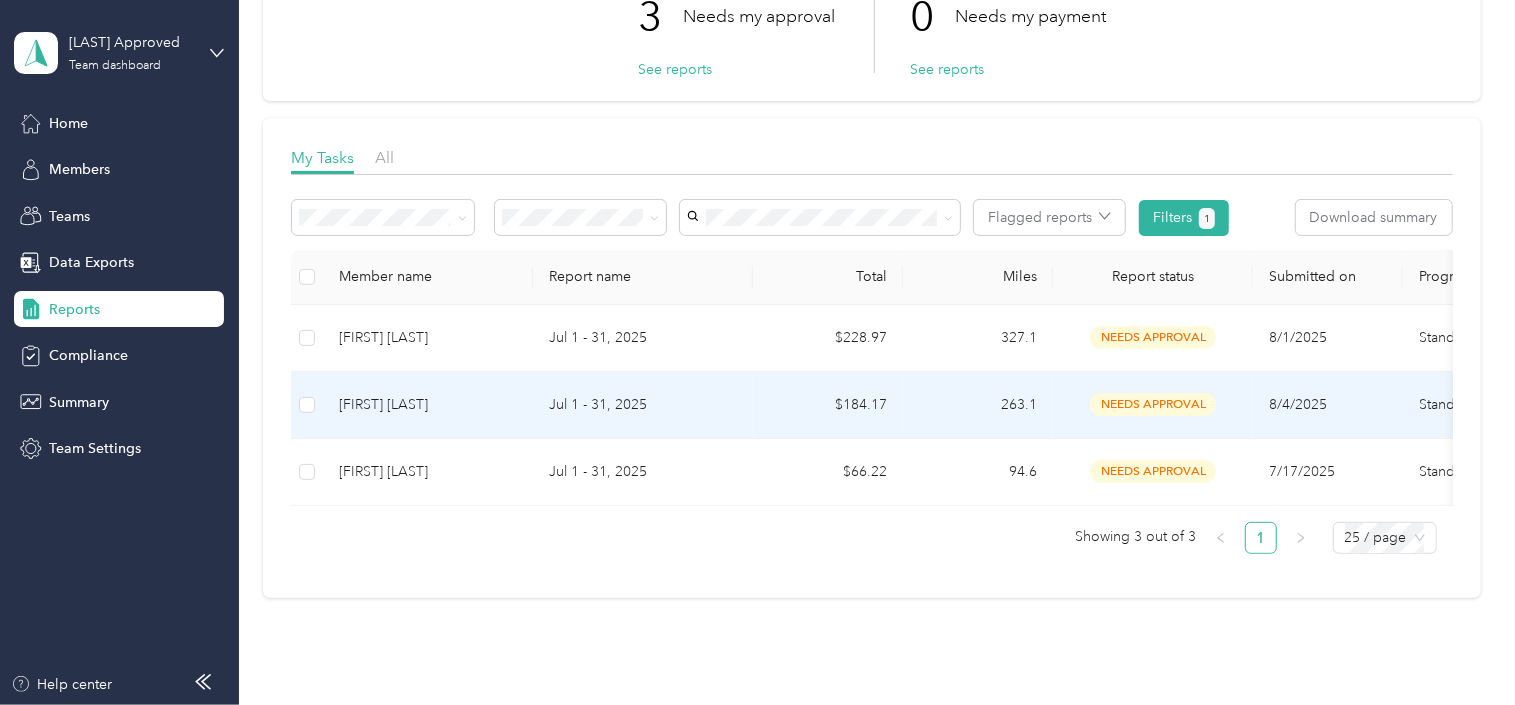scroll, scrollTop: 242, scrollLeft: 0, axis: vertical 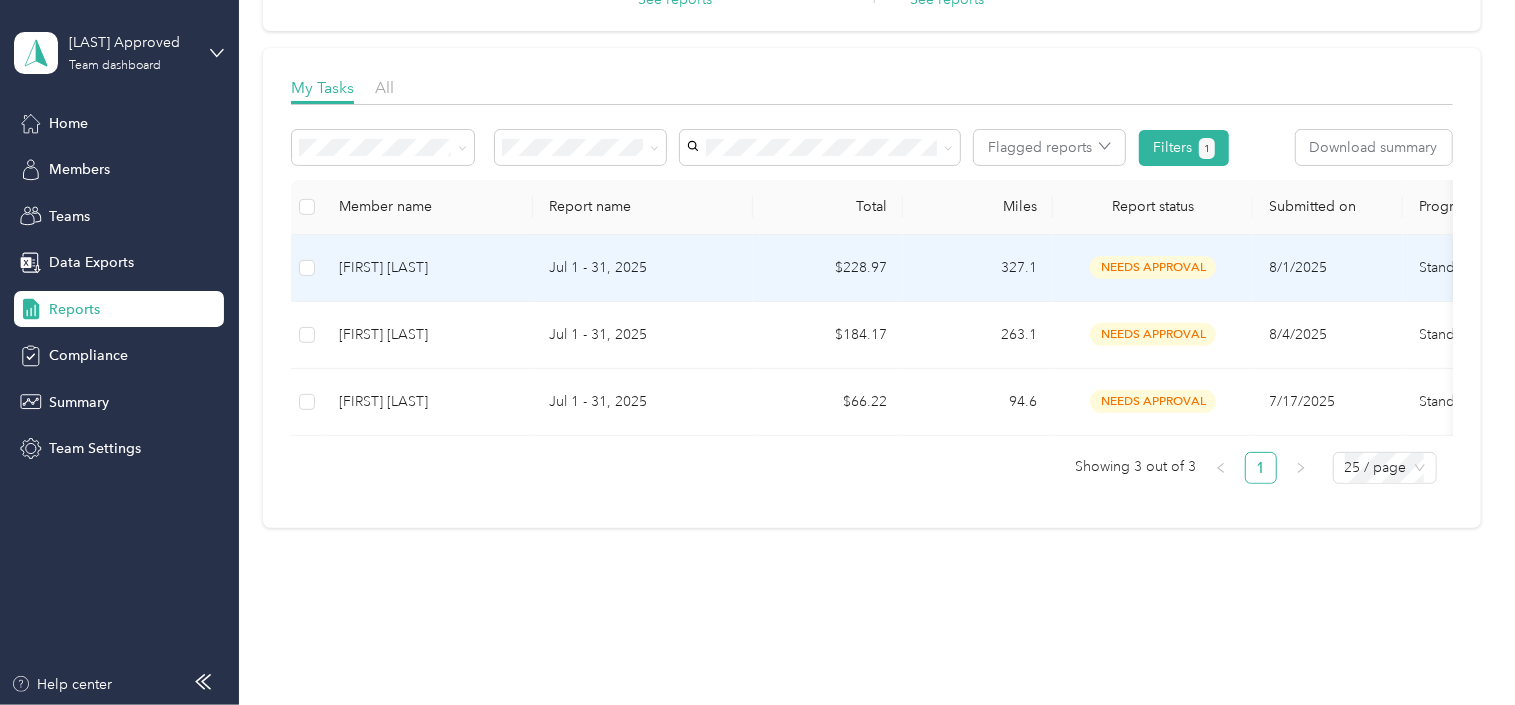 click on "[FIRST] [LAST]" at bounding box center [428, 268] 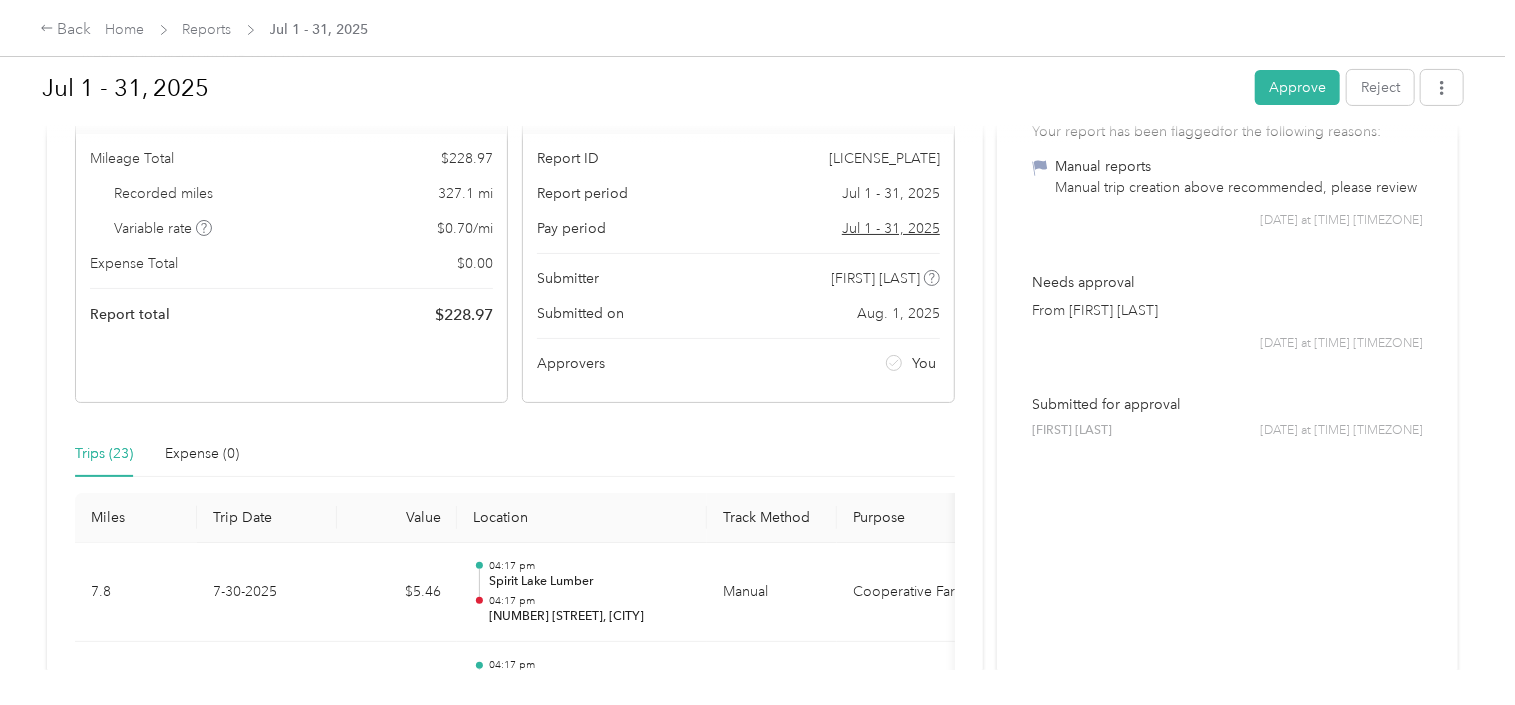 scroll, scrollTop: 0, scrollLeft: 0, axis: both 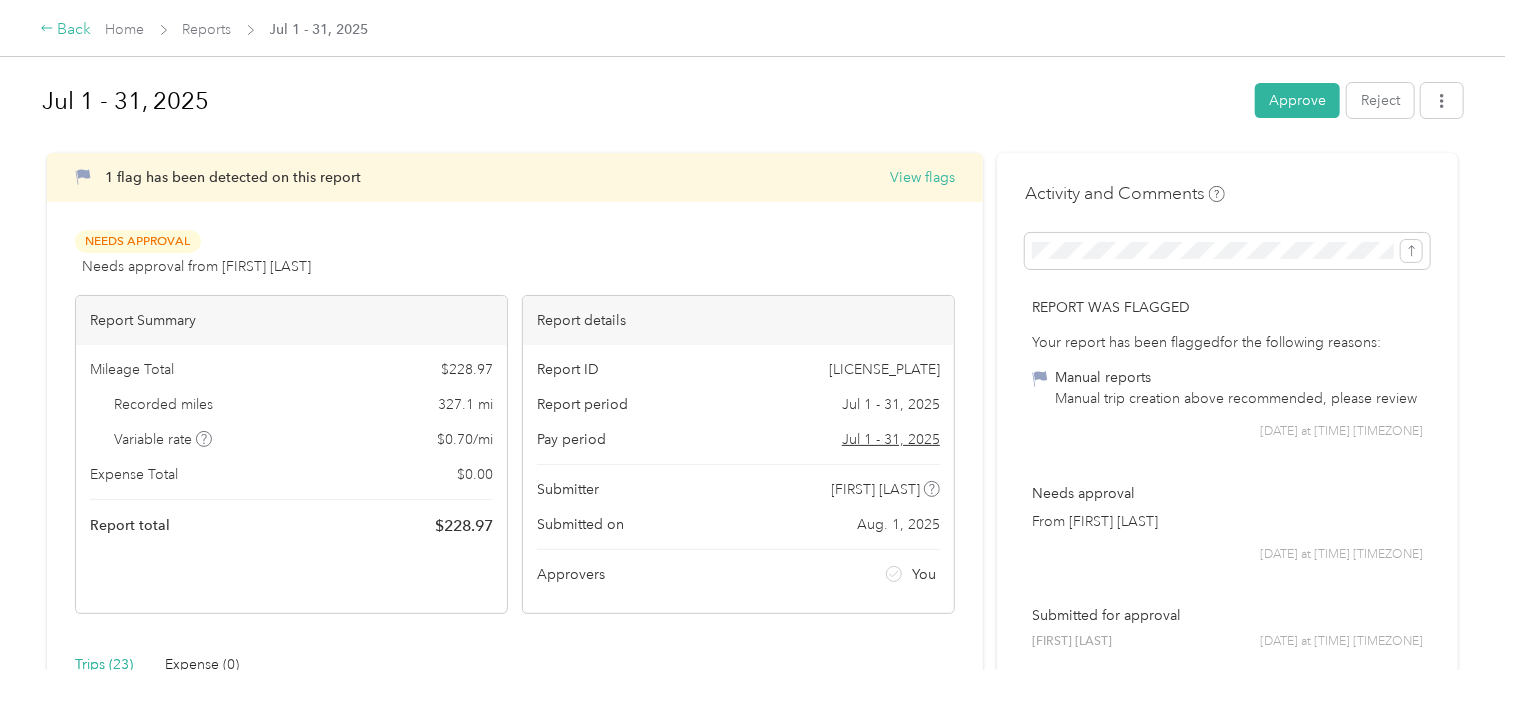 click 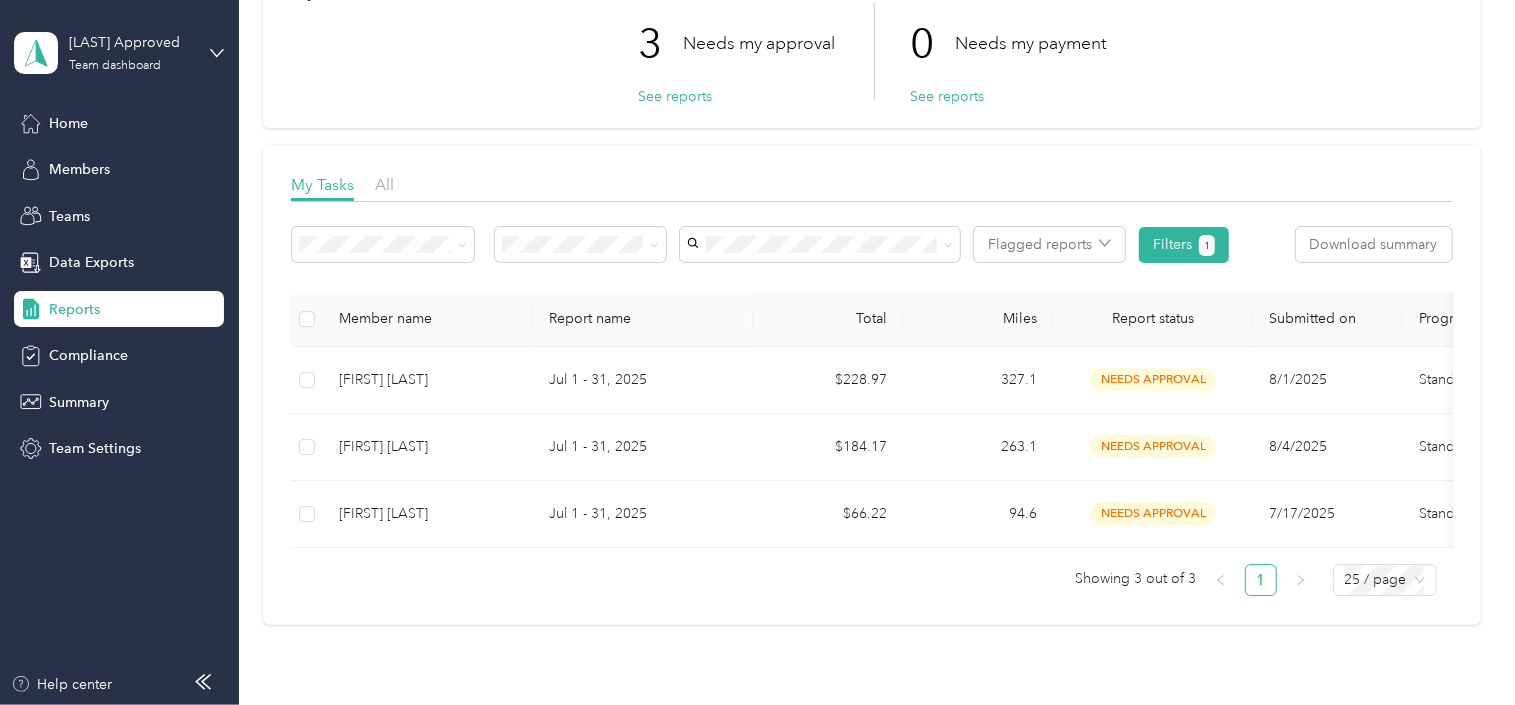 scroll, scrollTop: 242, scrollLeft: 0, axis: vertical 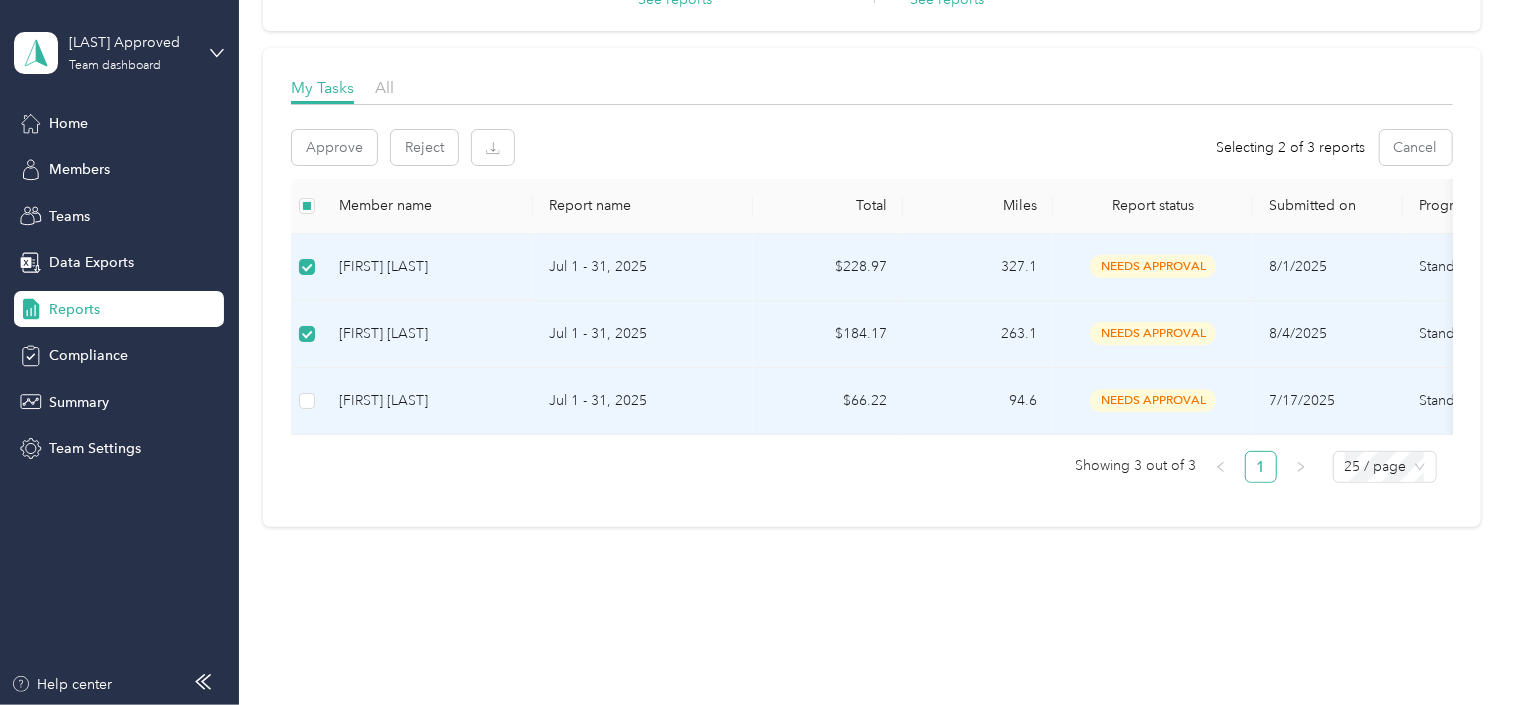 click at bounding box center [307, 401] 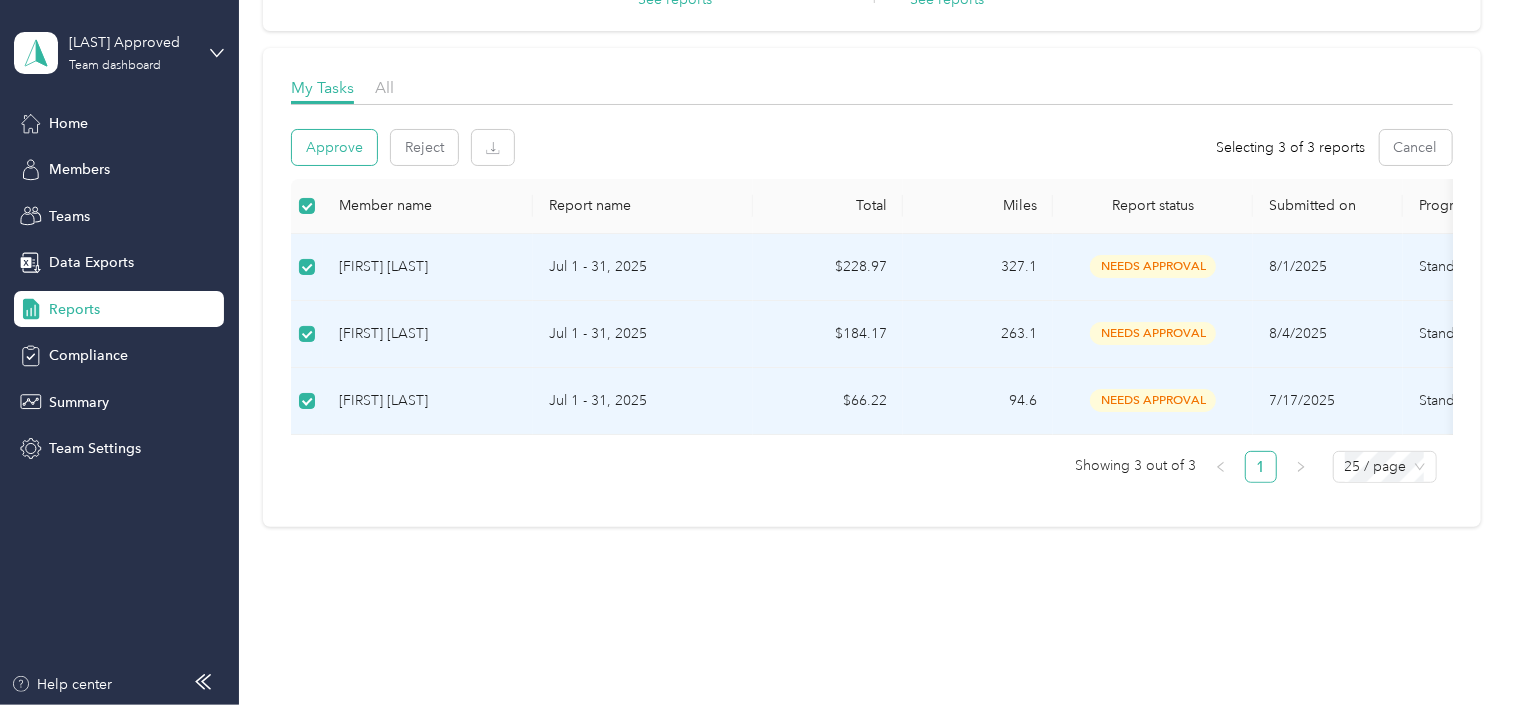 click on "Approve" at bounding box center (334, 147) 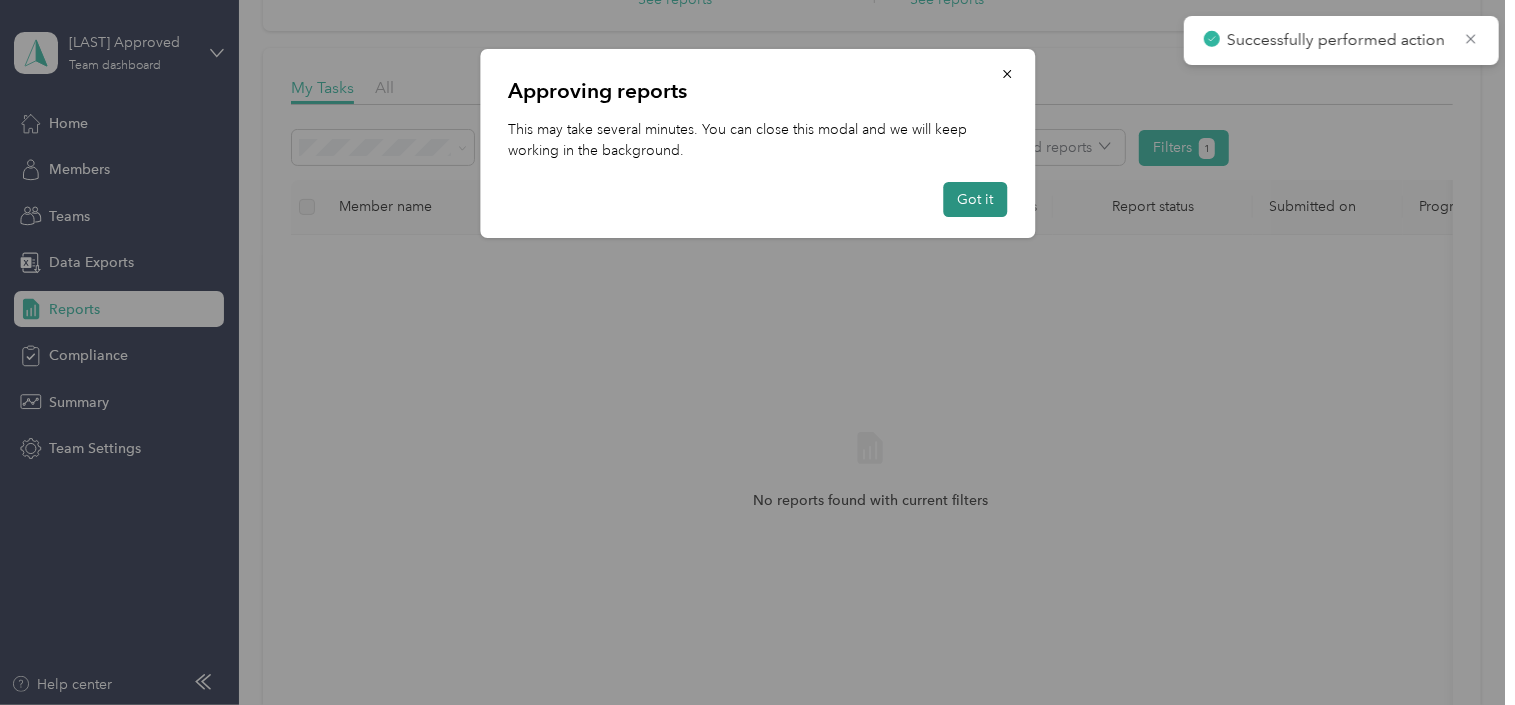 click on "Got it" at bounding box center [975, 199] 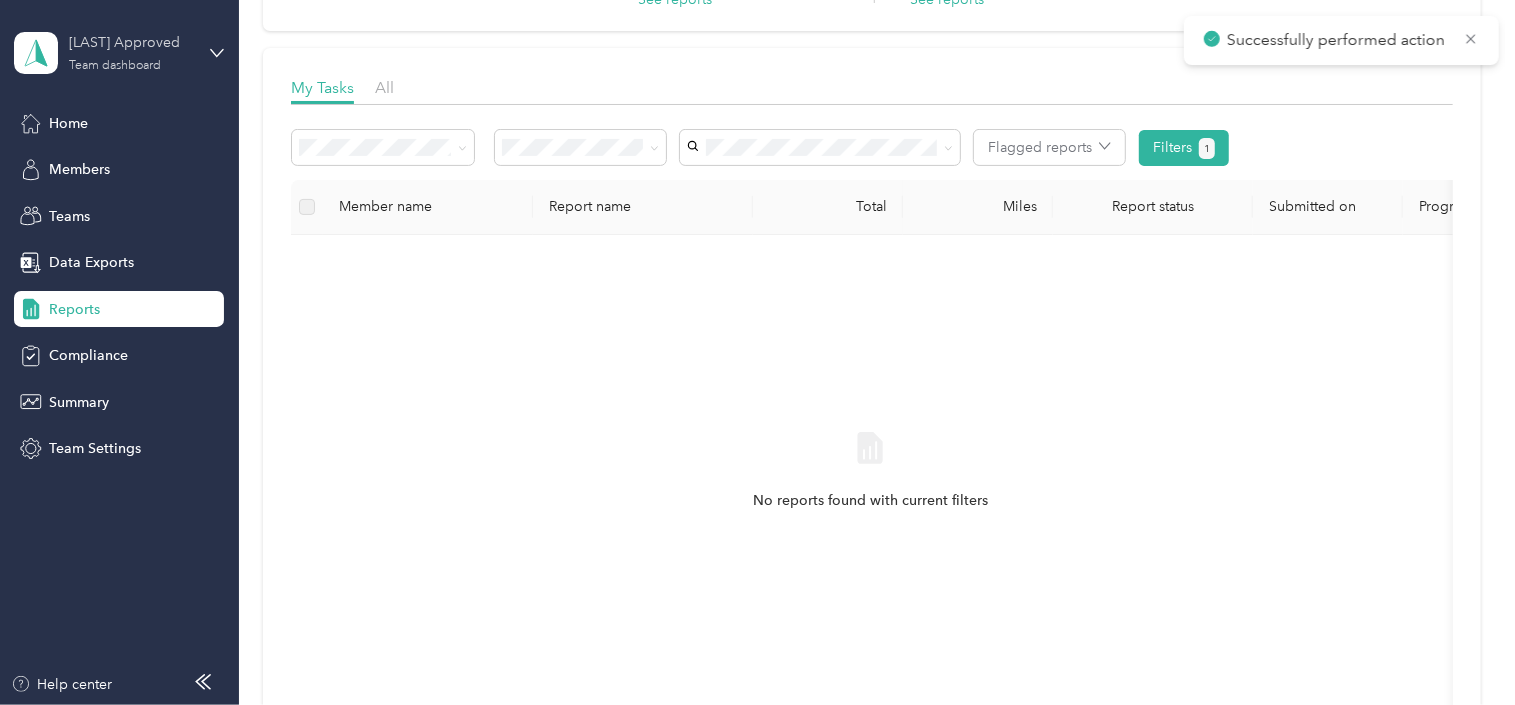 click on "Engel Approved Team dashboard" at bounding box center (131, 52) 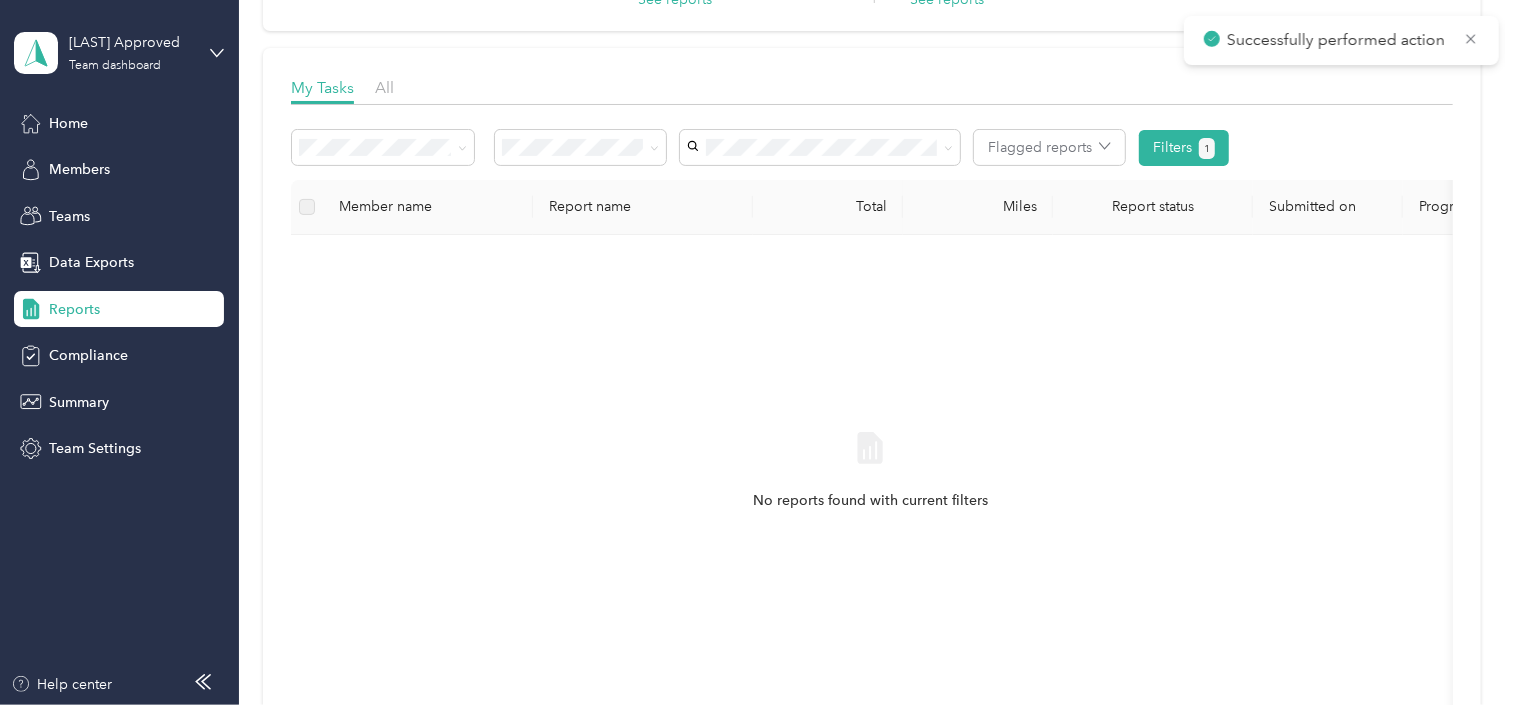 click on "Personal dashboard" at bounding box center (95, 209) 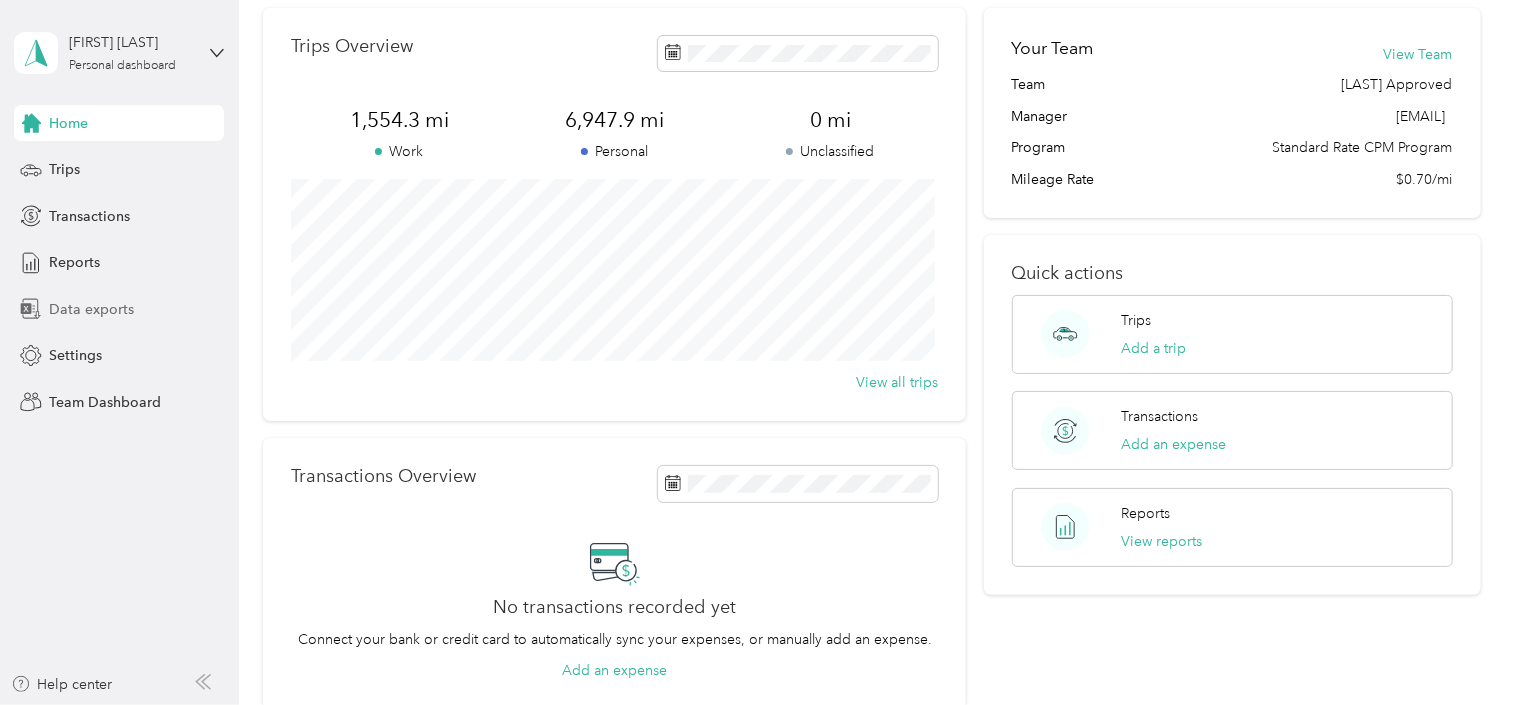 scroll, scrollTop: 0, scrollLeft: 0, axis: both 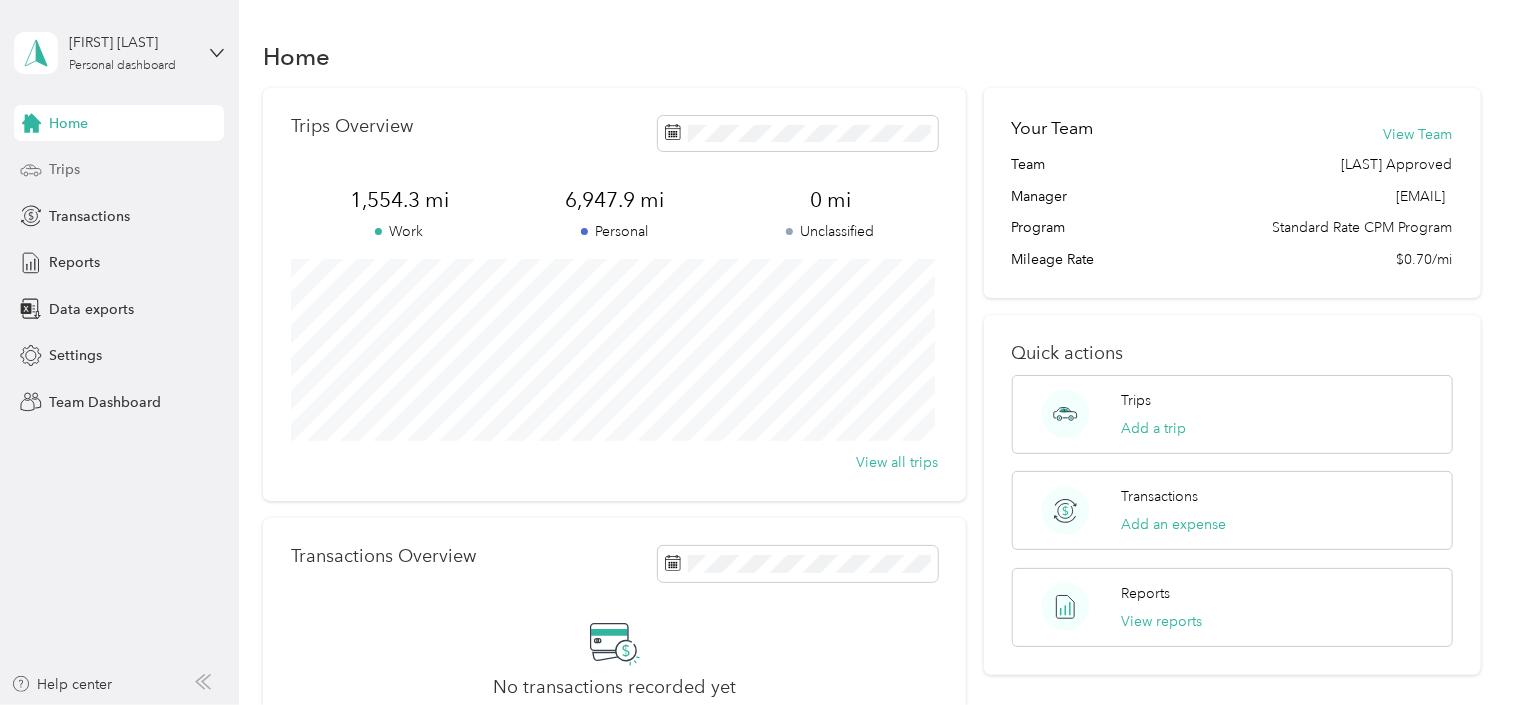click on "Trips" at bounding box center (64, 169) 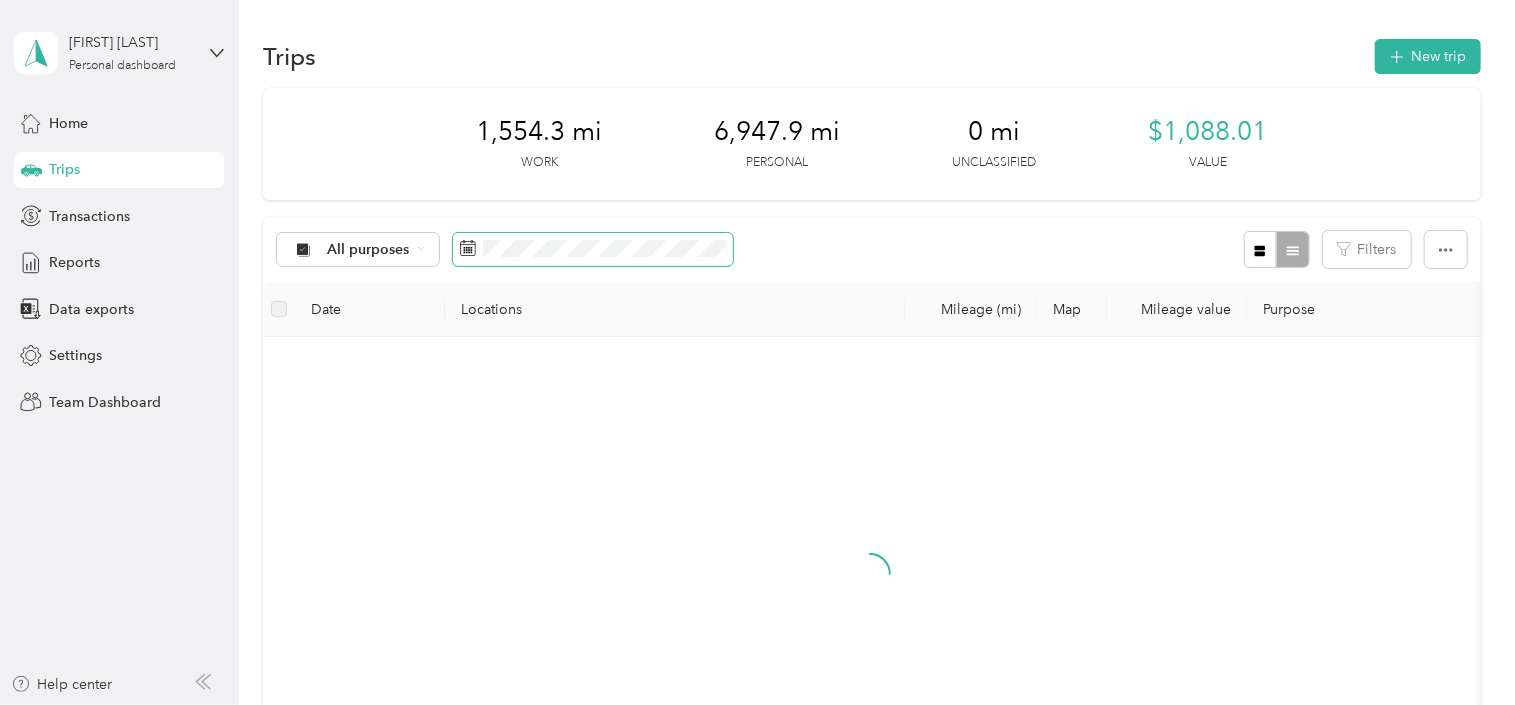 click 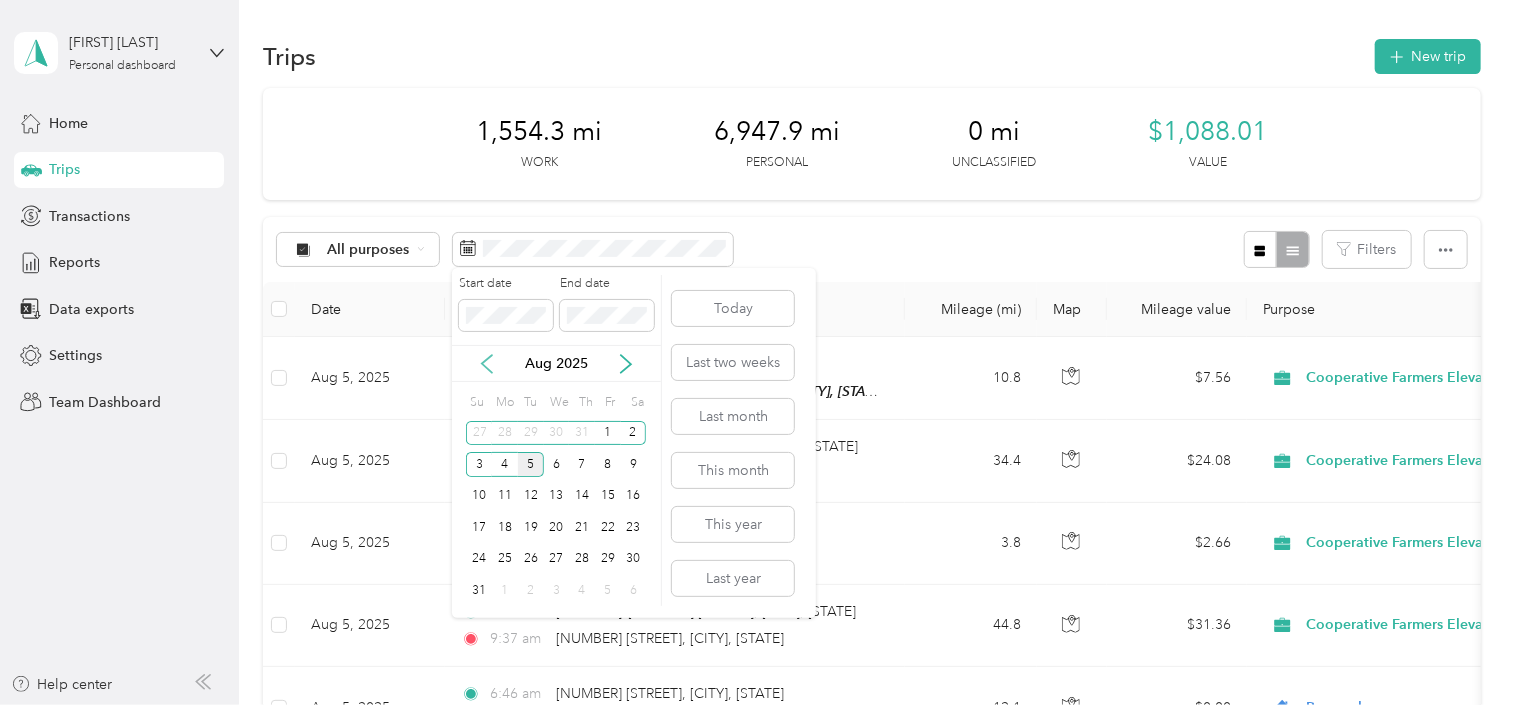 click 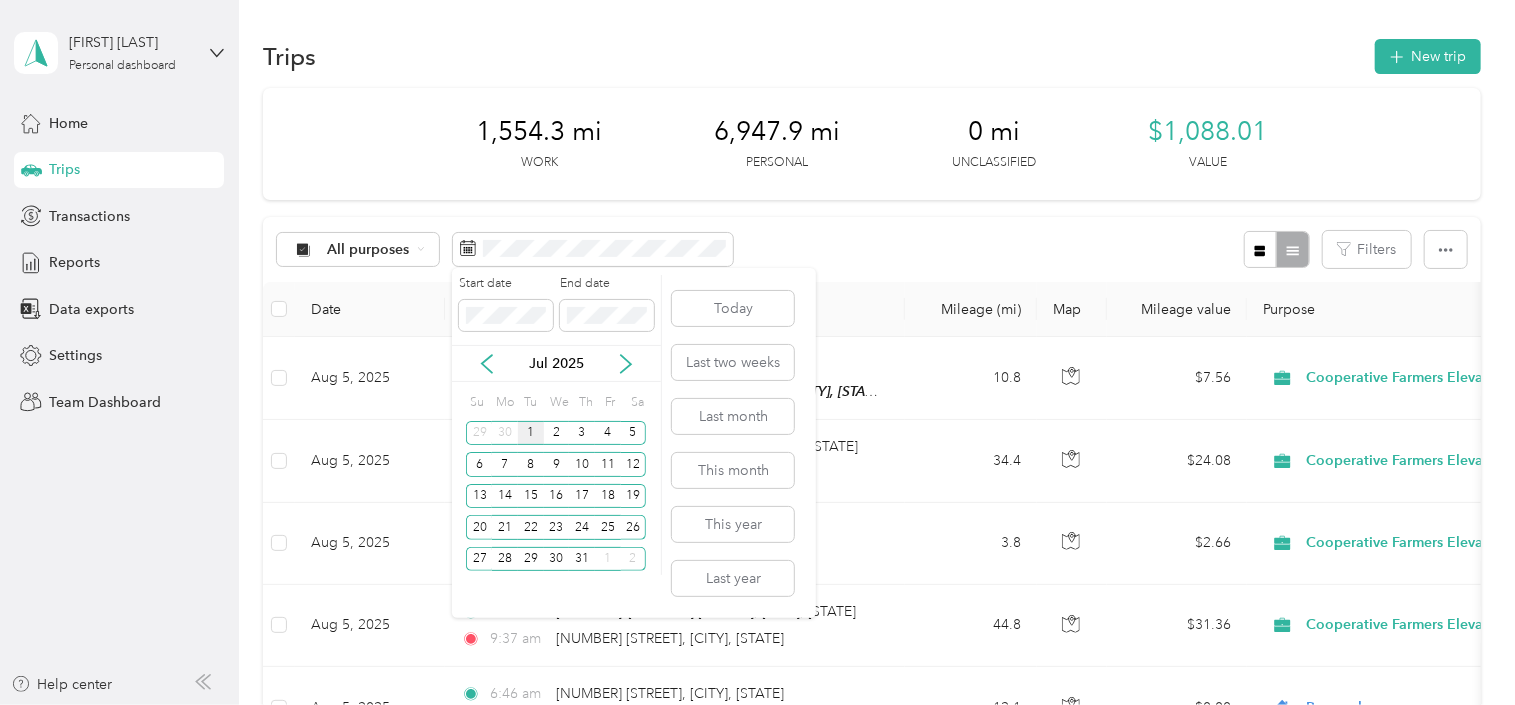 click on "1" at bounding box center [531, 433] 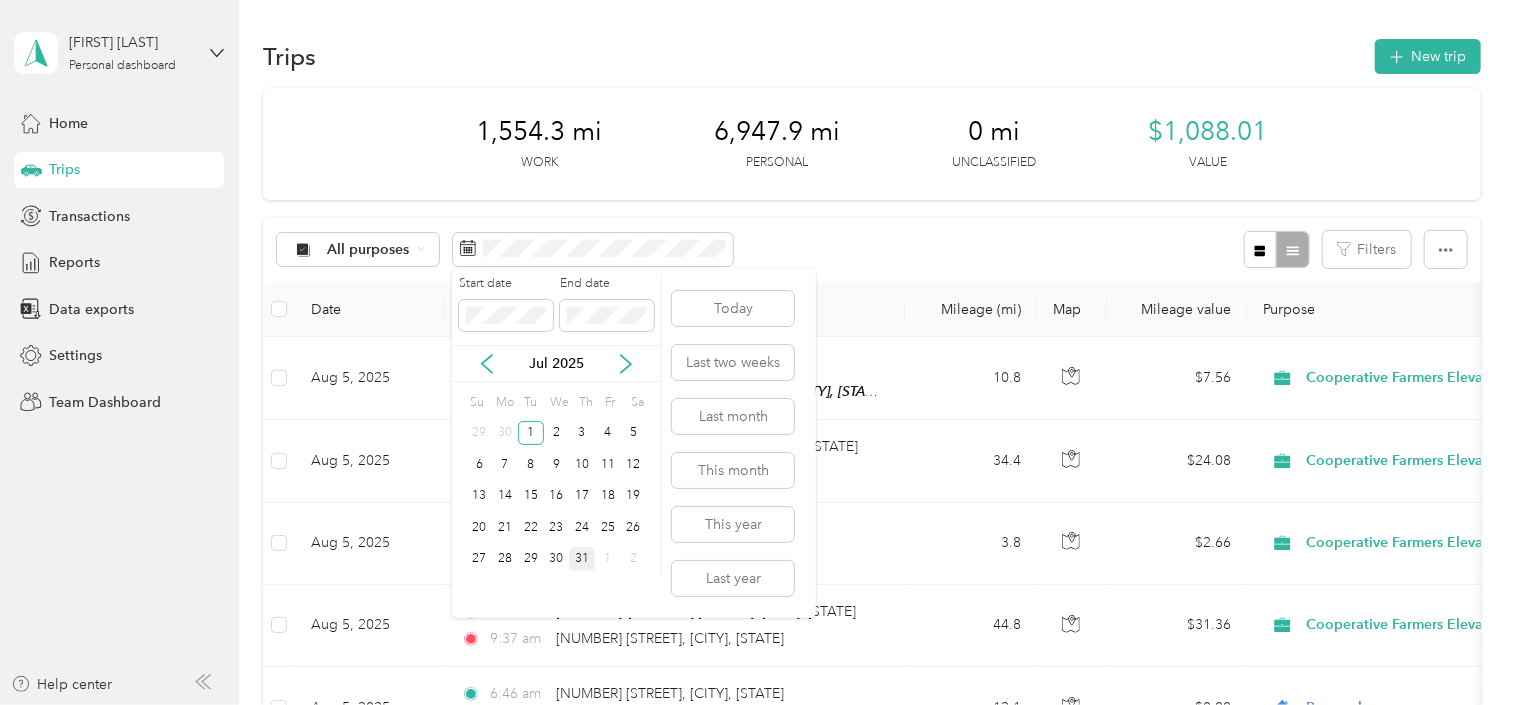 click on "31" at bounding box center [582, 559] 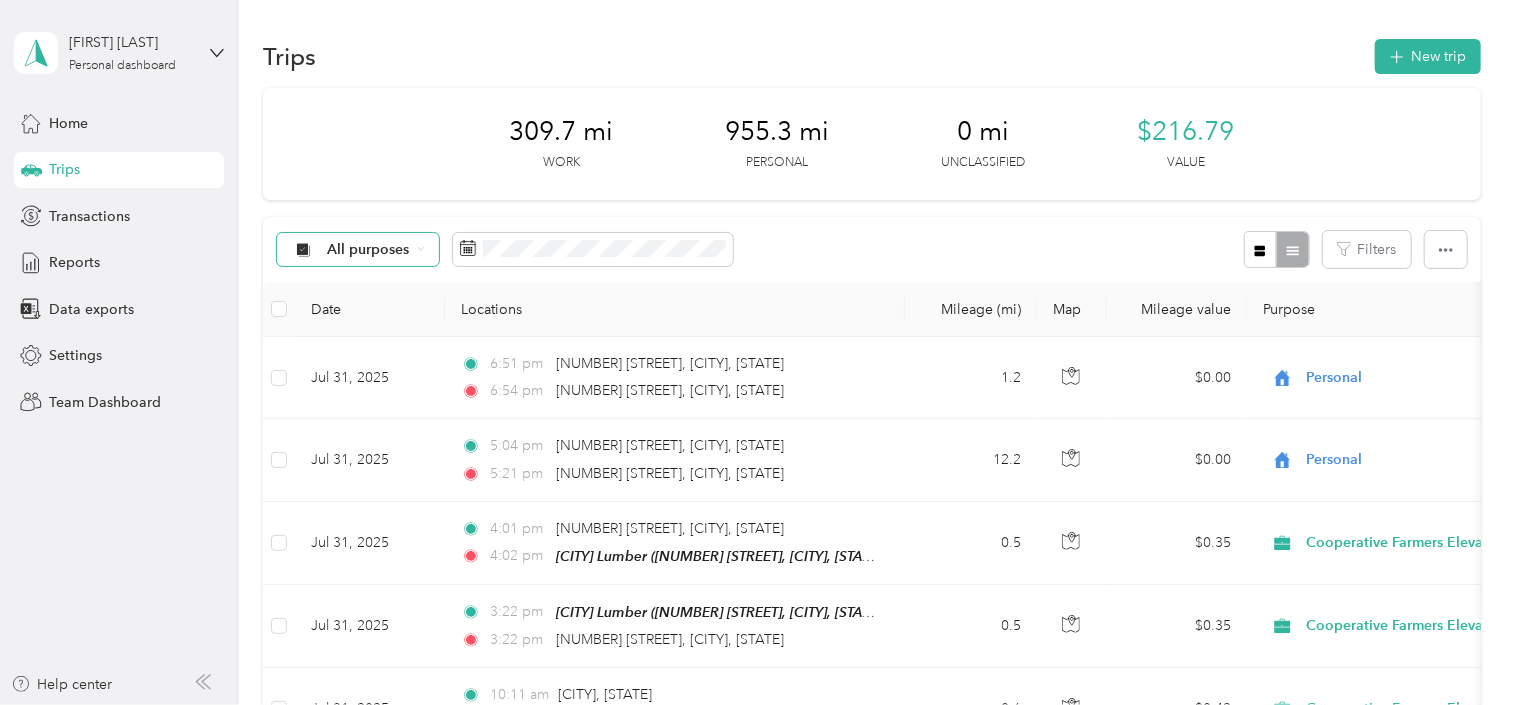 click on "All purposes" at bounding box center [350, 250] 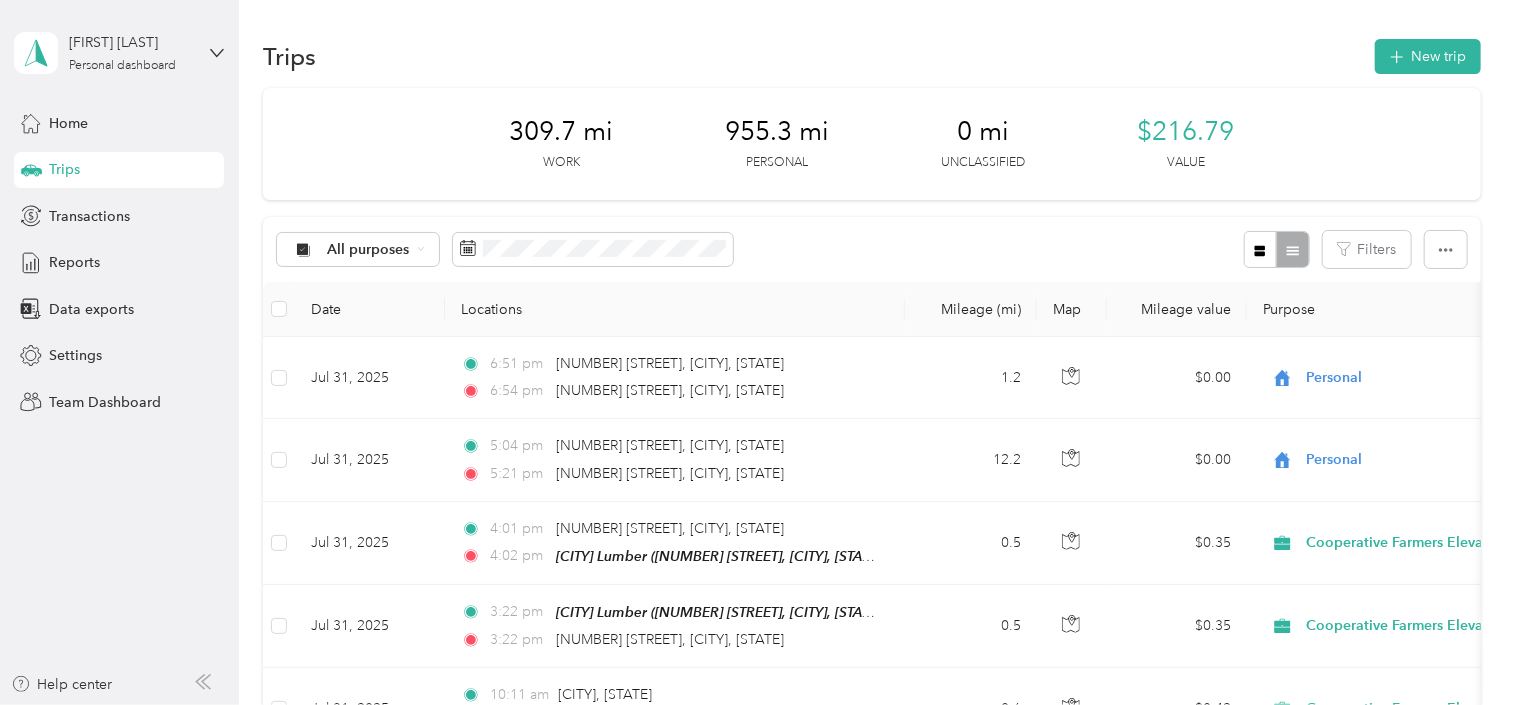 click on "Cooperative Farmers Elevator (CFE)" at bounding box center (445, 355) 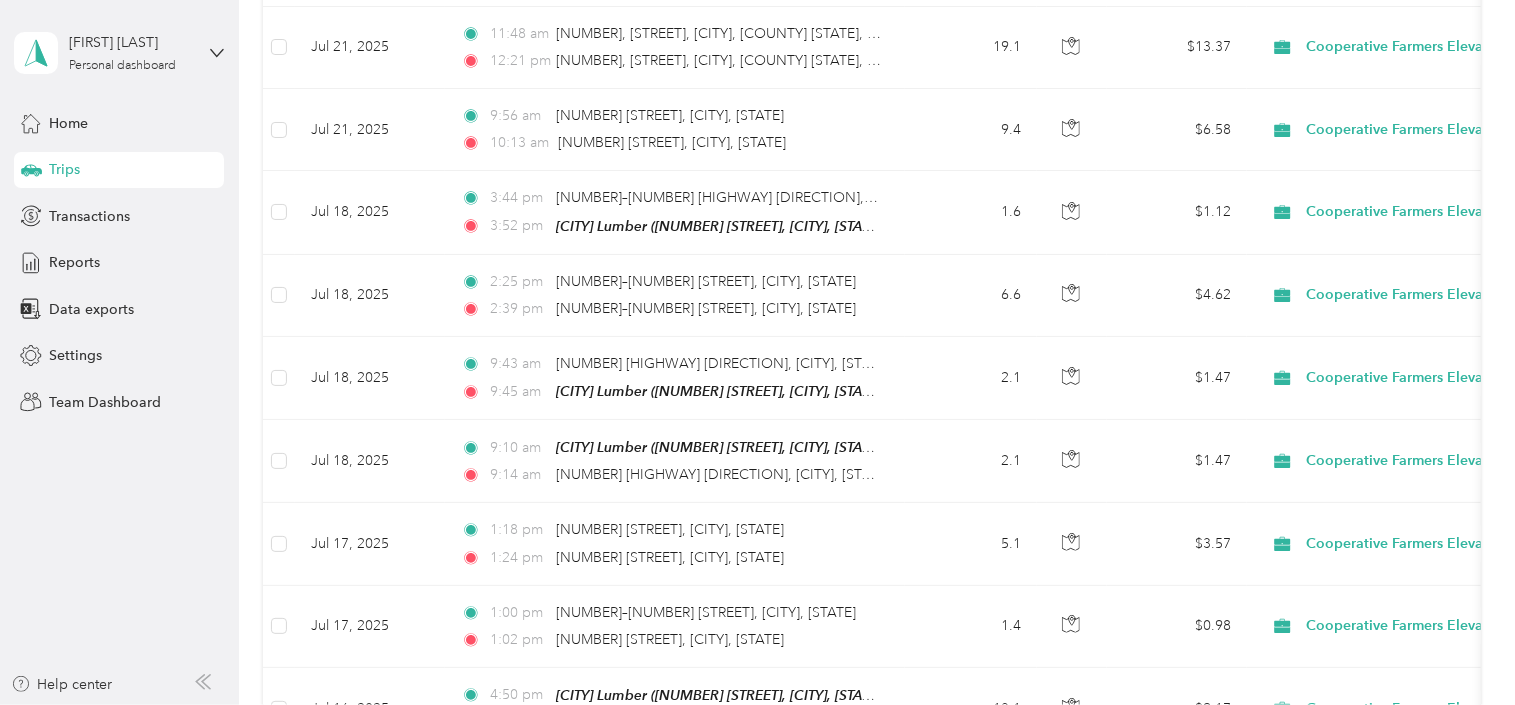 scroll, scrollTop: 2041, scrollLeft: 0, axis: vertical 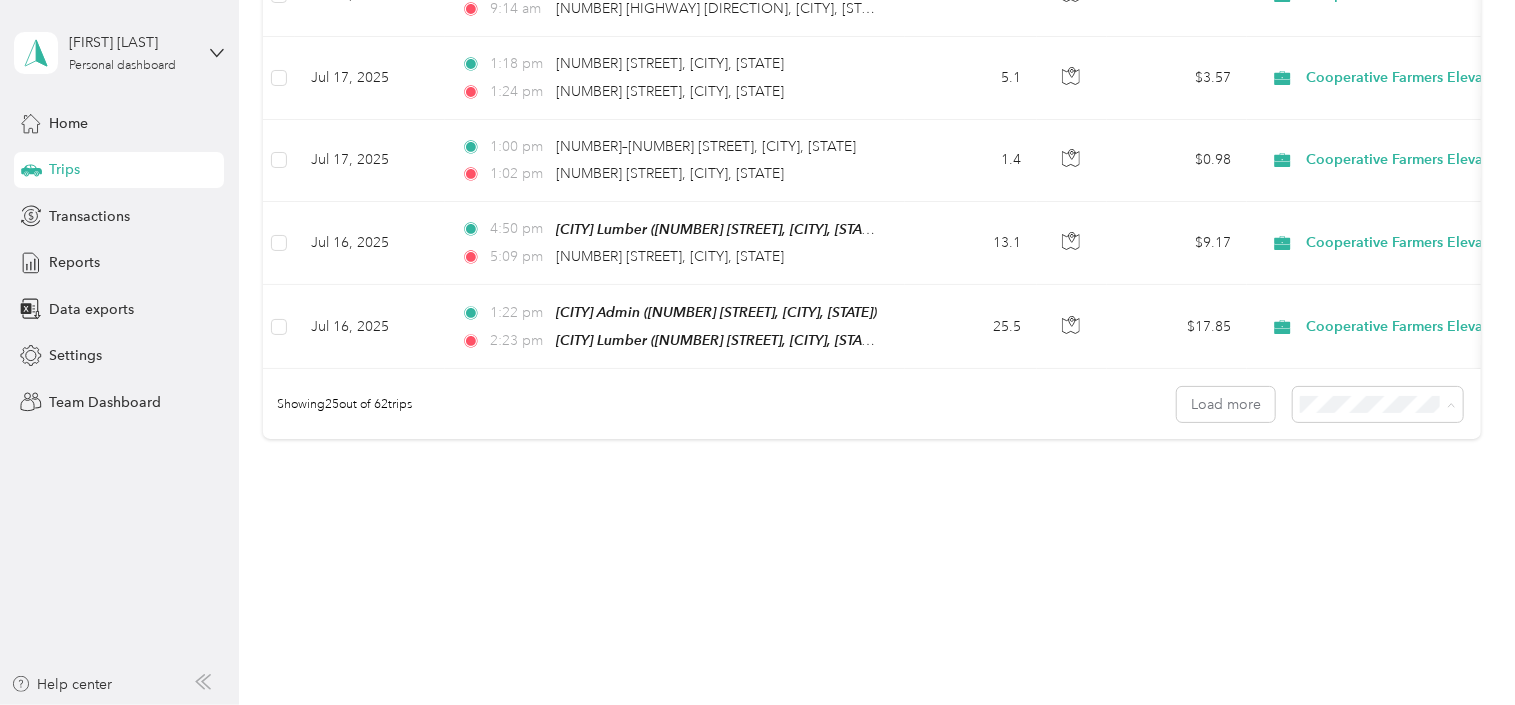 click on "100 per load" at bounding box center (1344, 500) 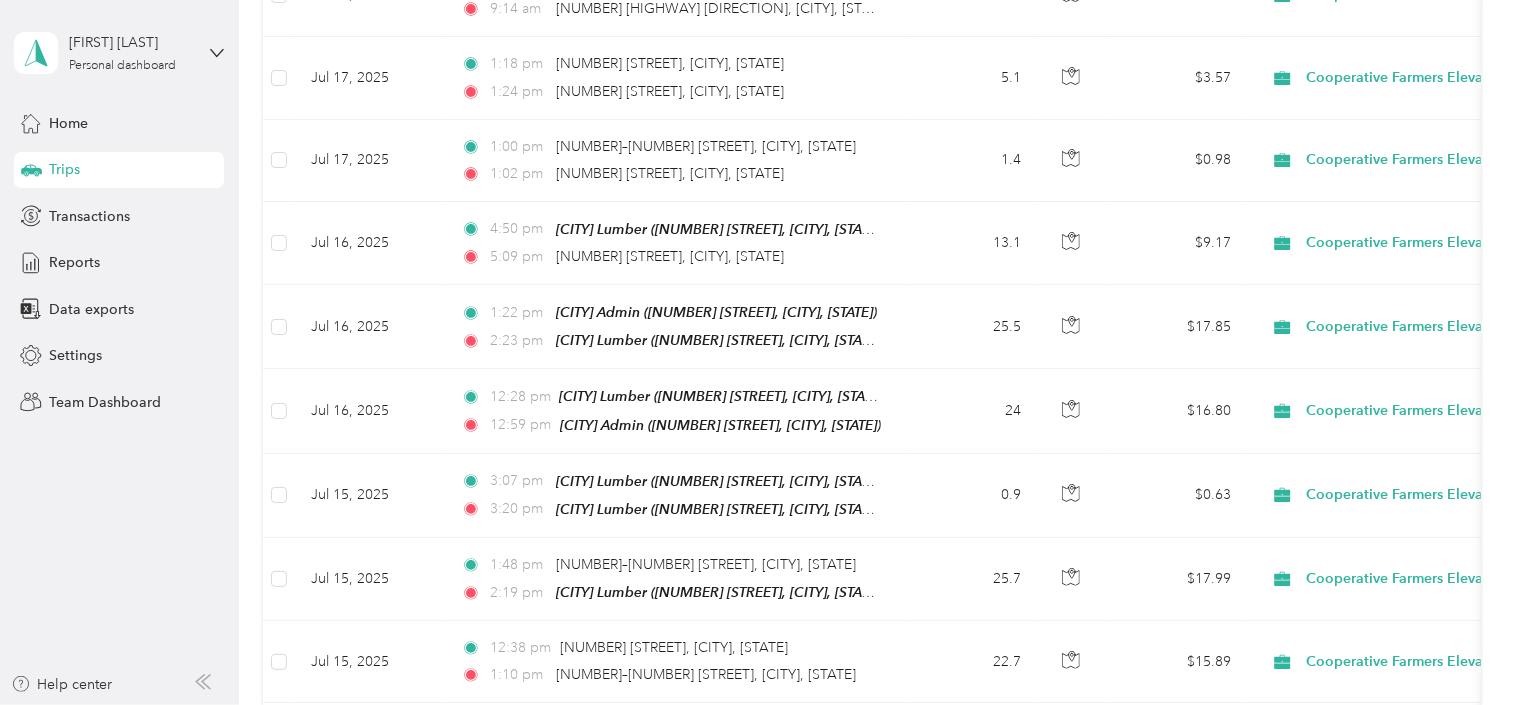 scroll, scrollTop: 5075, scrollLeft: 0, axis: vertical 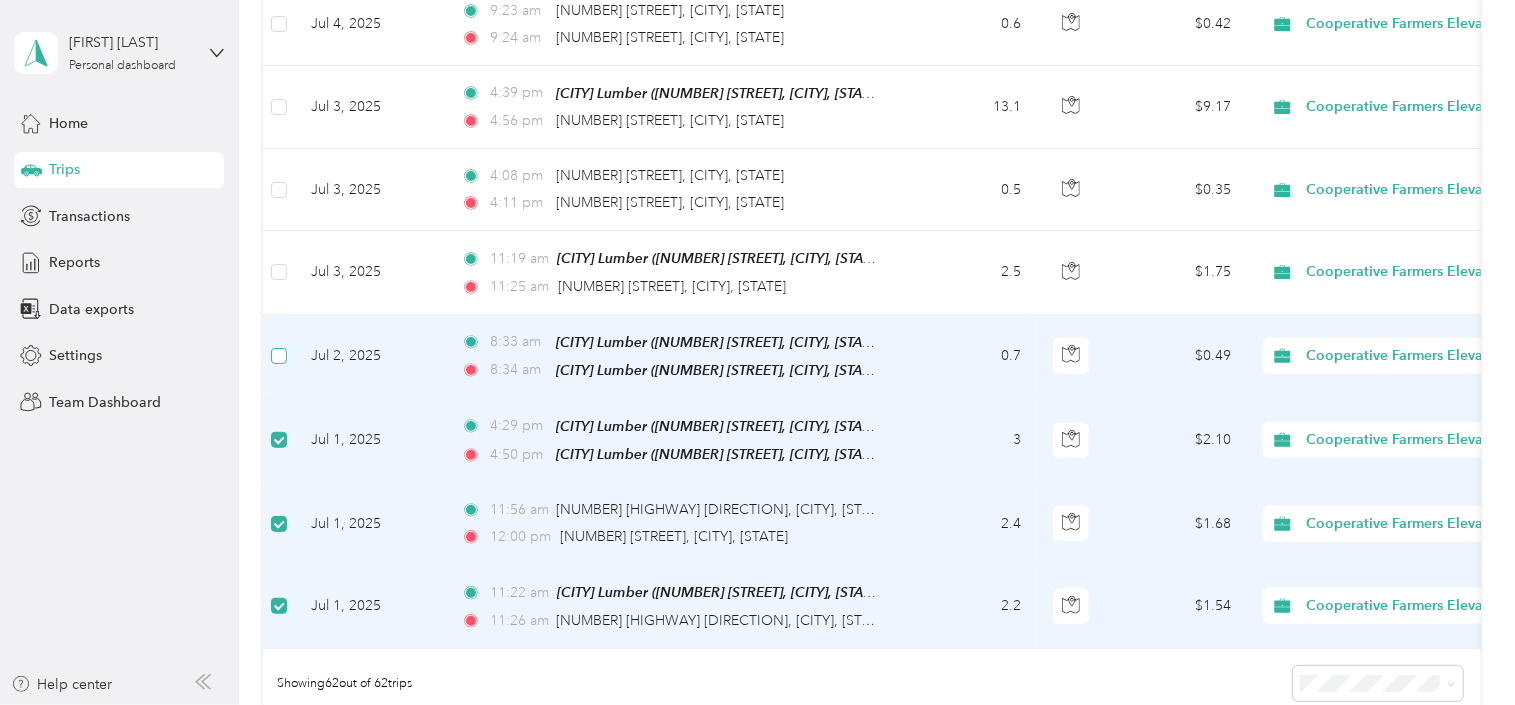 click at bounding box center (279, 356) 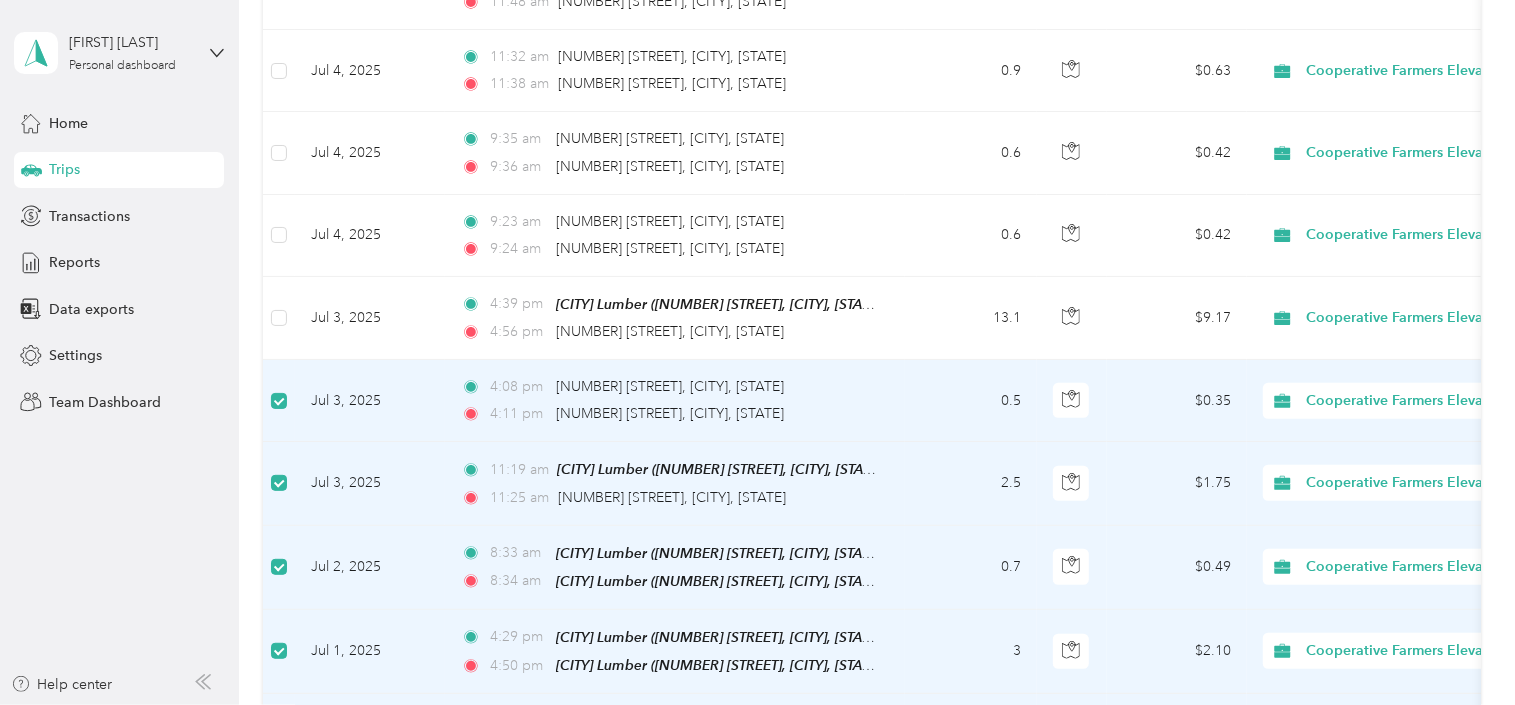 scroll, scrollTop: 4588, scrollLeft: 0, axis: vertical 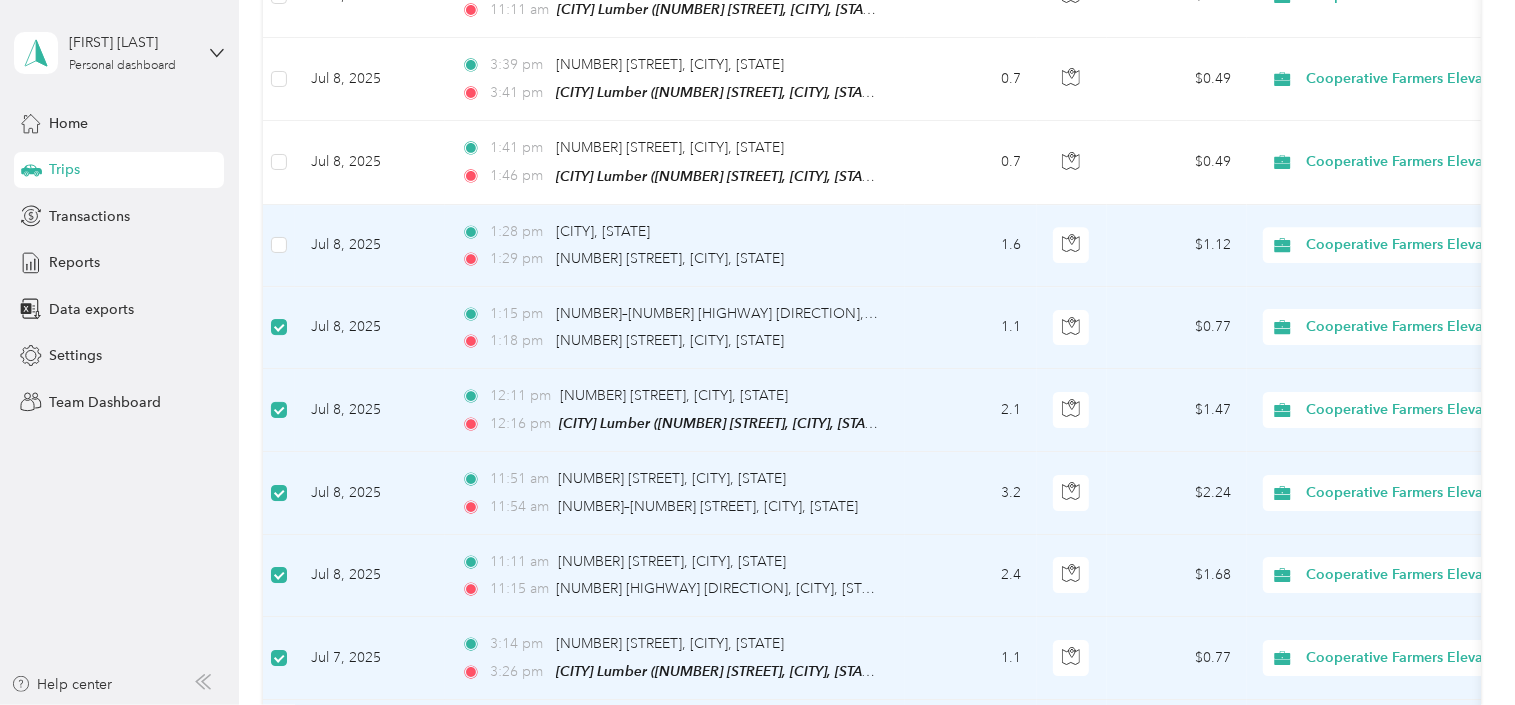 click at bounding box center (279, 246) 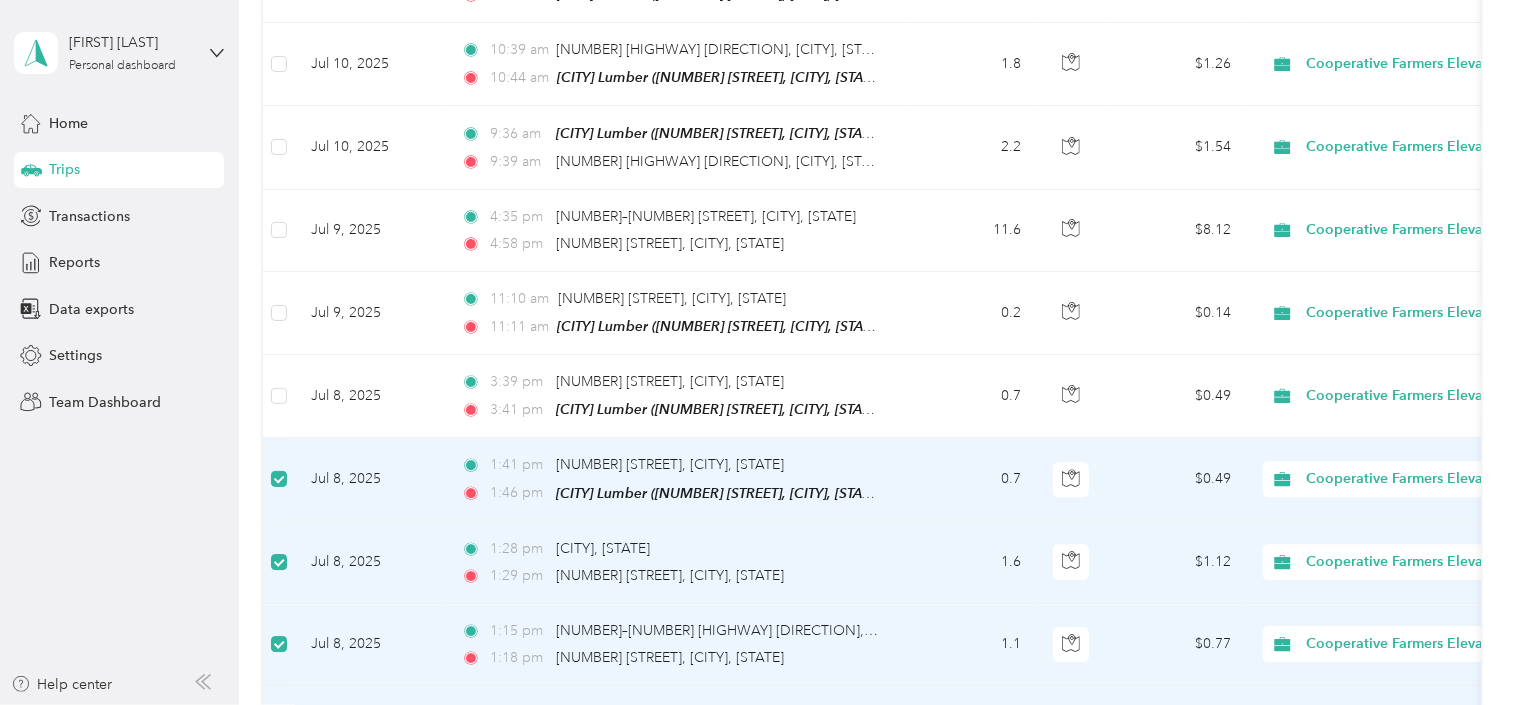 scroll, scrollTop: 3255, scrollLeft: 0, axis: vertical 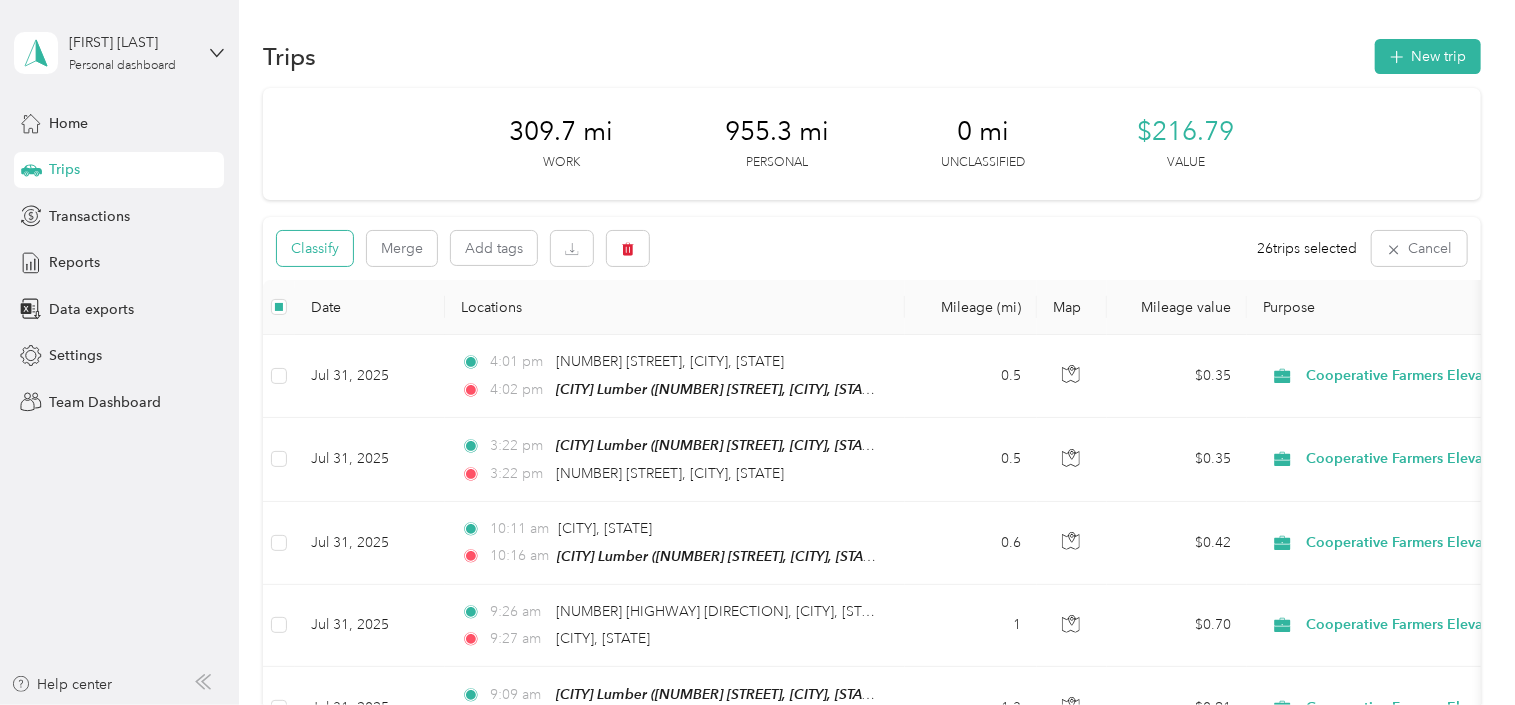 click on "Classify" at bounding box center [315, 248] 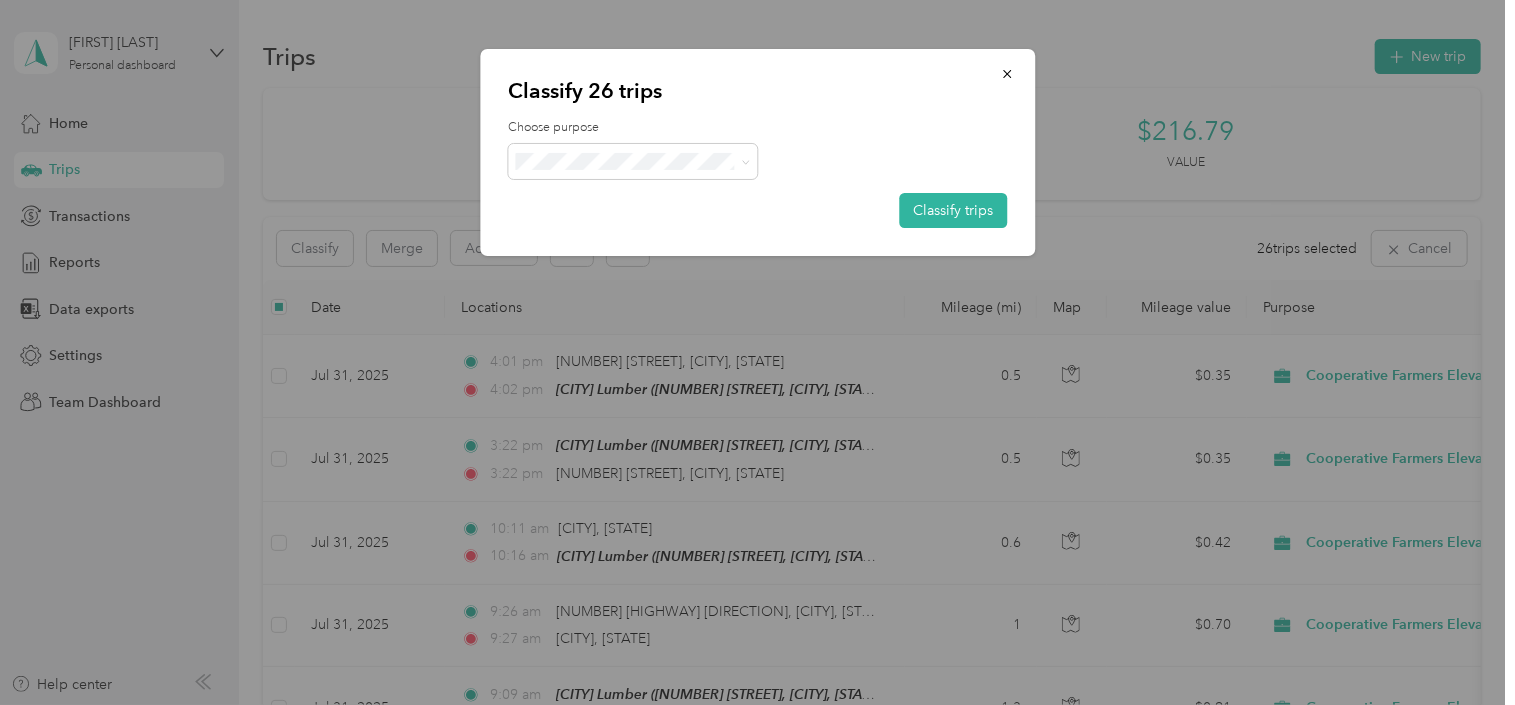 click on "Personal" at bounding box center (676, 232) 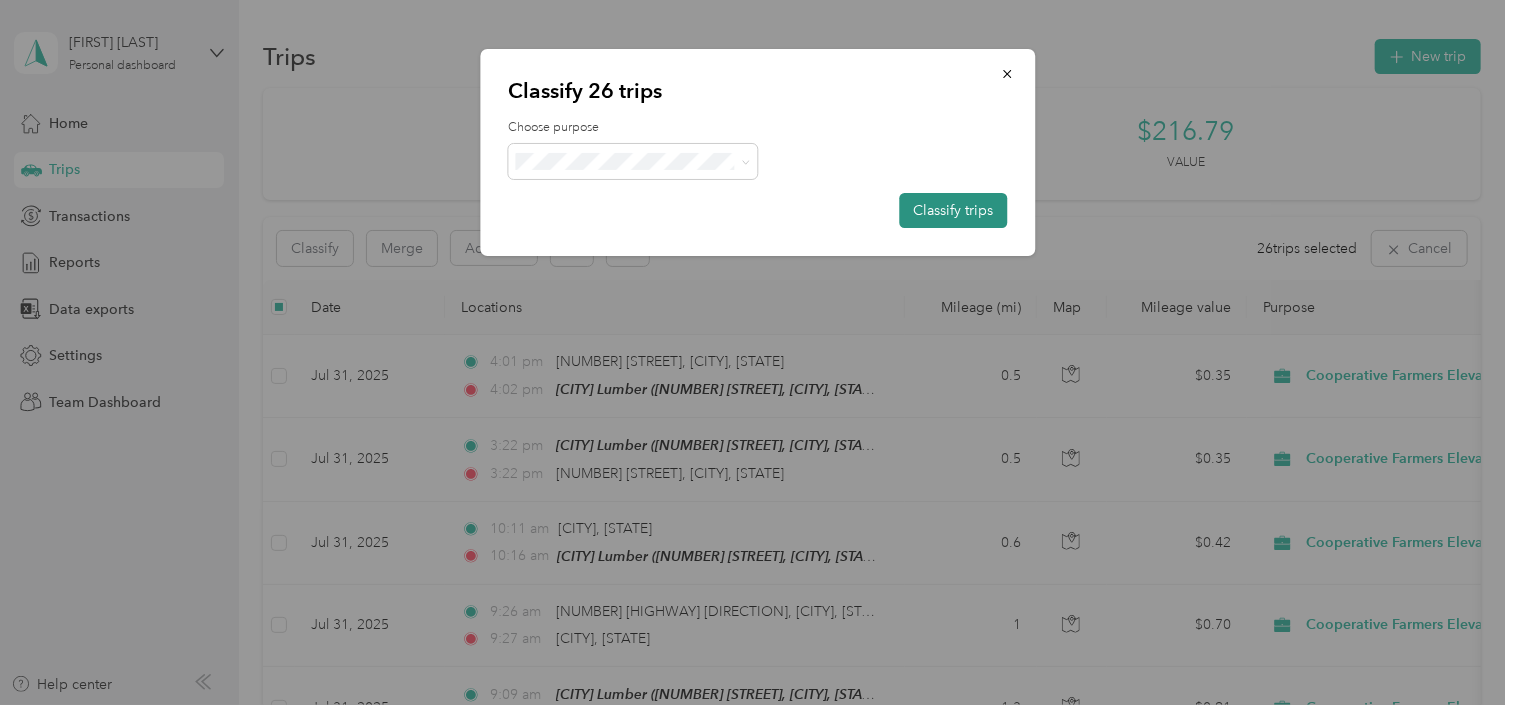 click on "Classify trips" at bounding box center (953, 210) 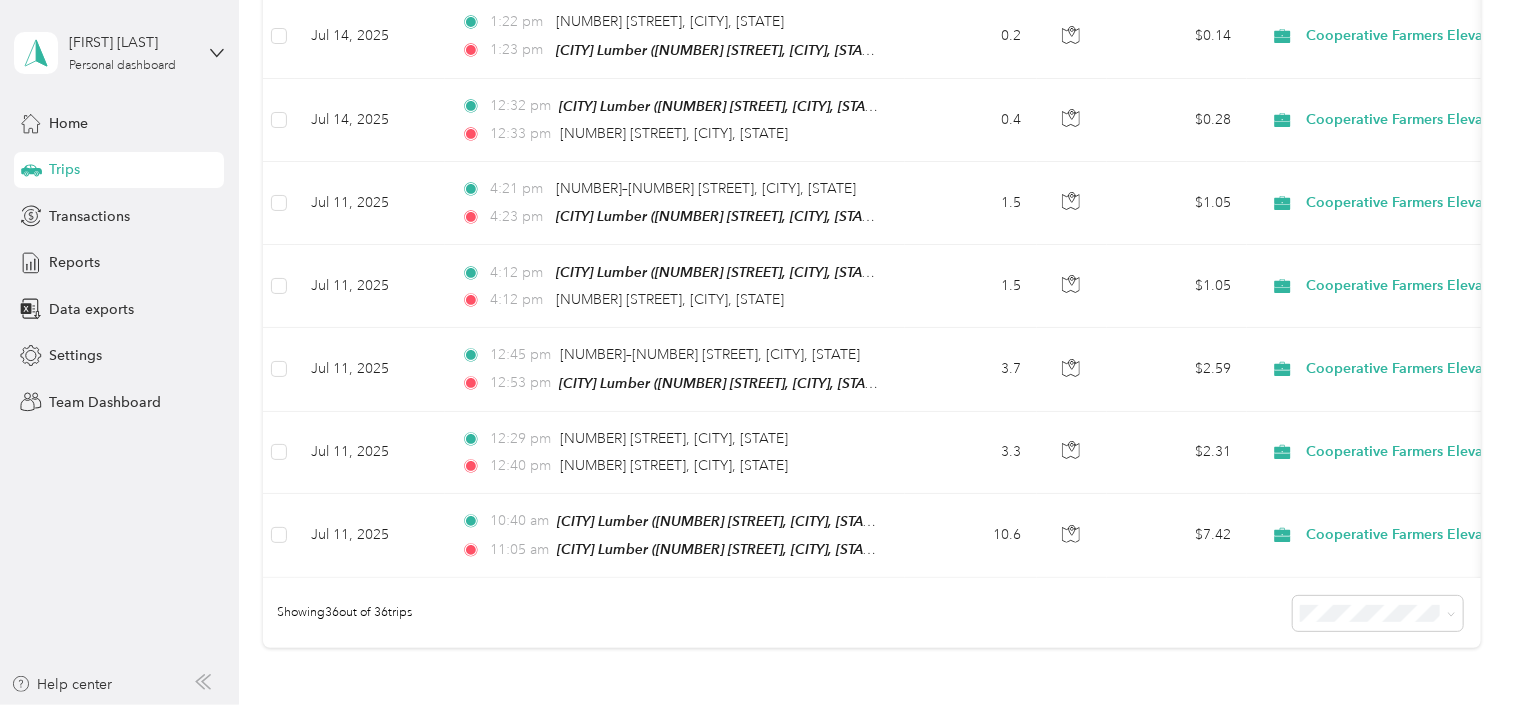 scroll, scrollTop: 2699, scrollLeft: 0, axis: vertical 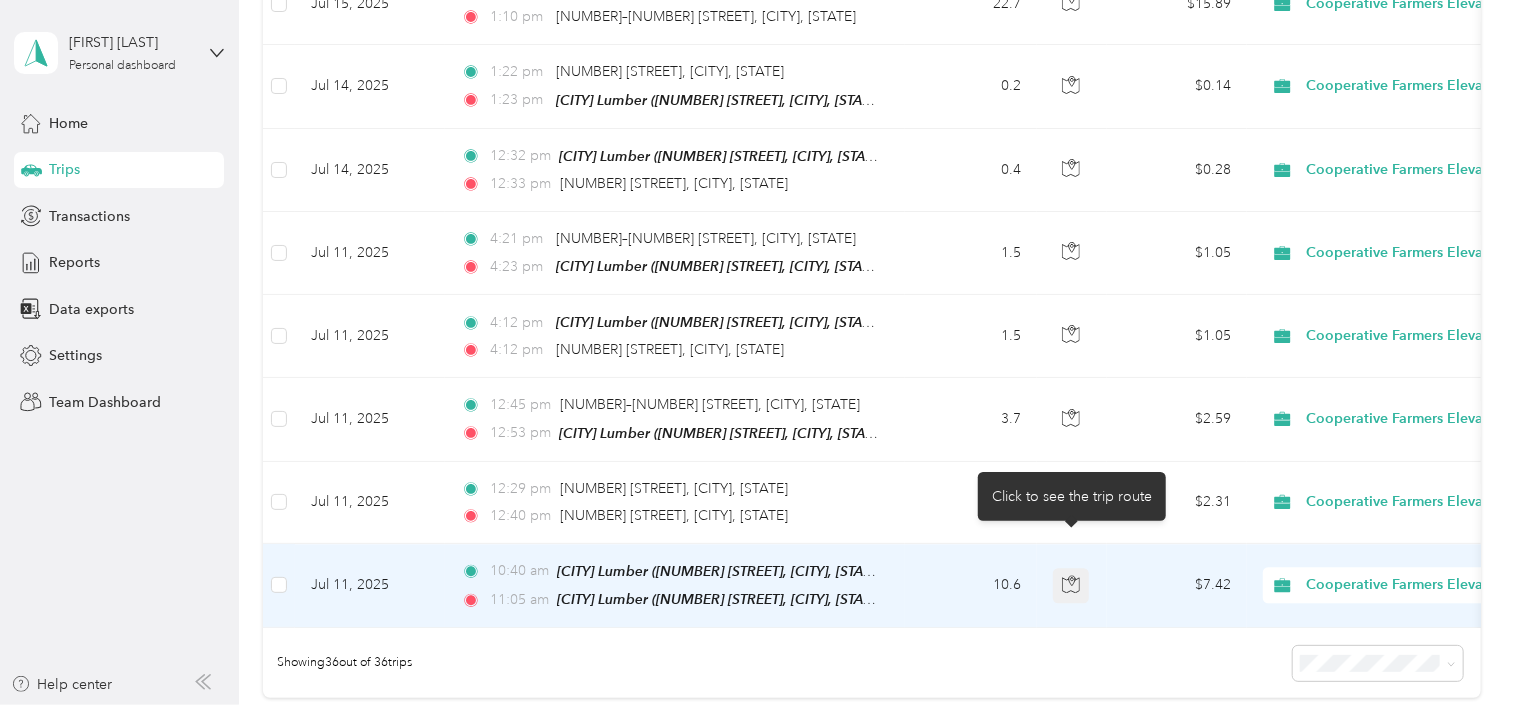 click 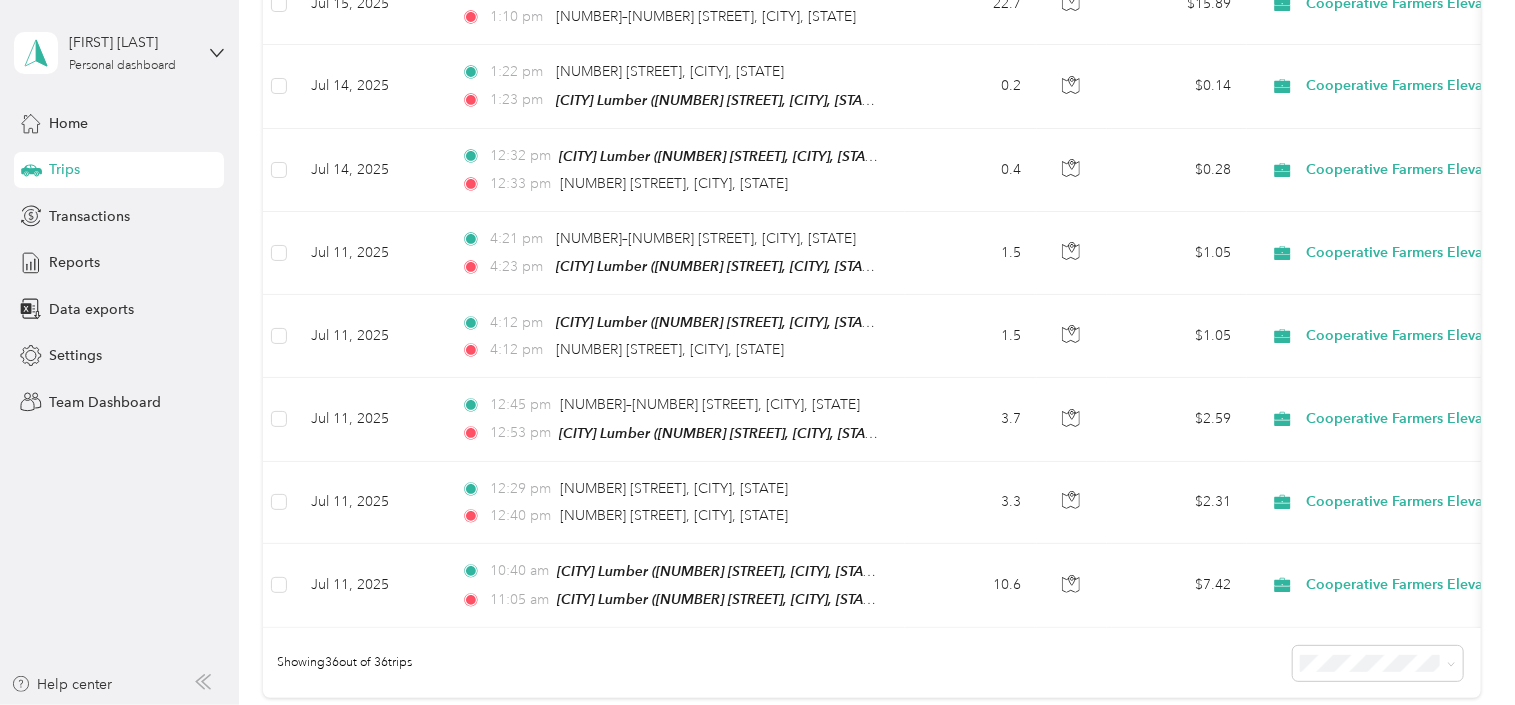 click on "Showing  36  out of   36  trips" at bounding box center [871, 663] 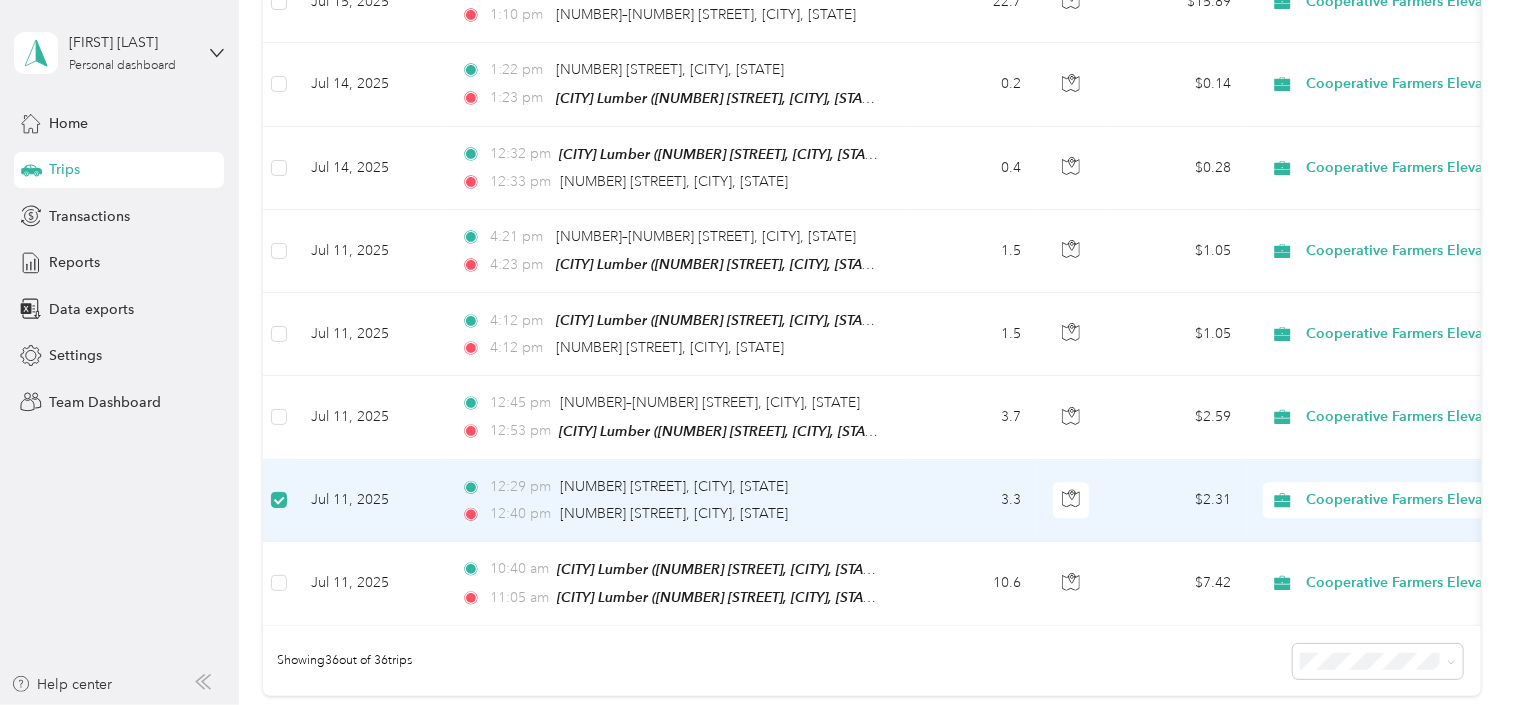 scroll, scrollTop: 2698, scrollLeft: 0, axis: vertical 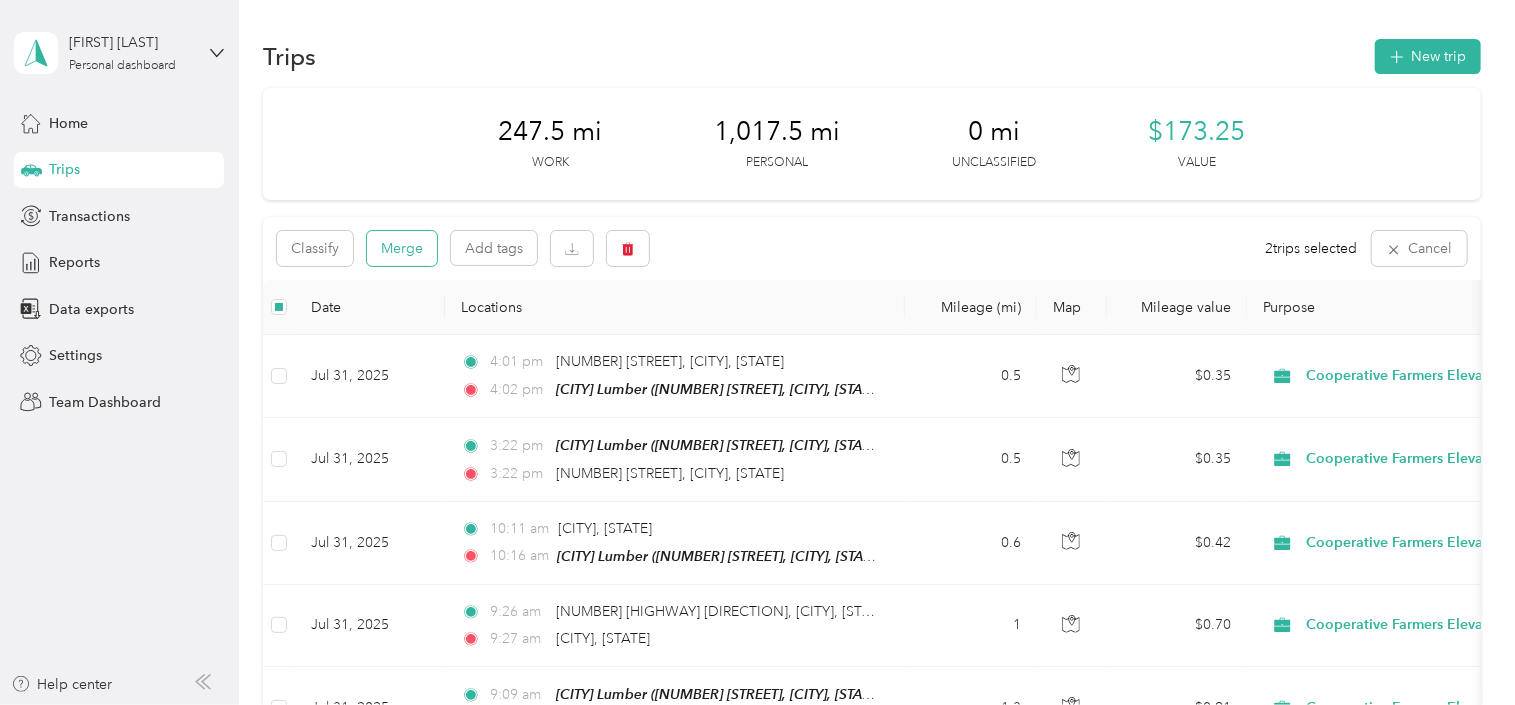 click on "Merge" at bounding box center (402, 248) 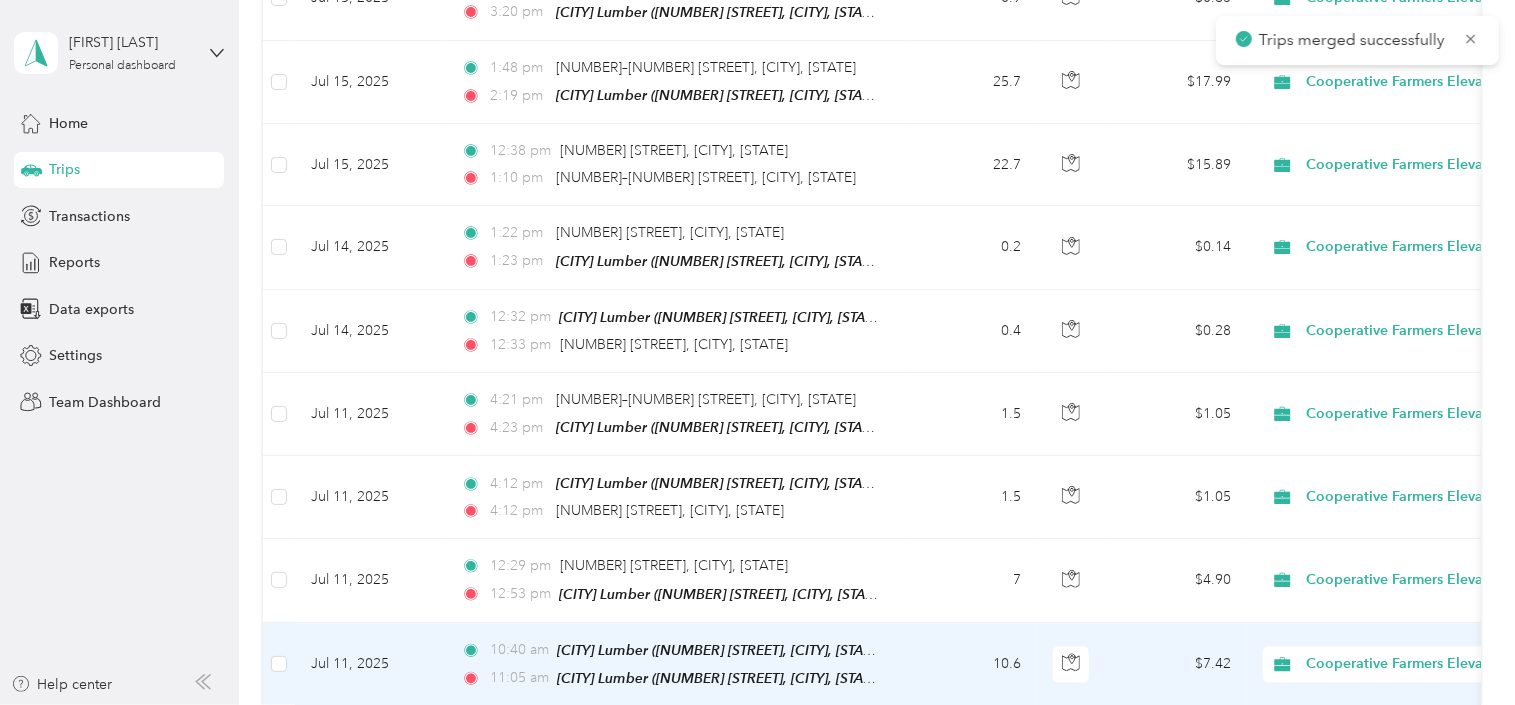 scroll, scrollTop: 2666, scrollLeft: 0, axis: vertical 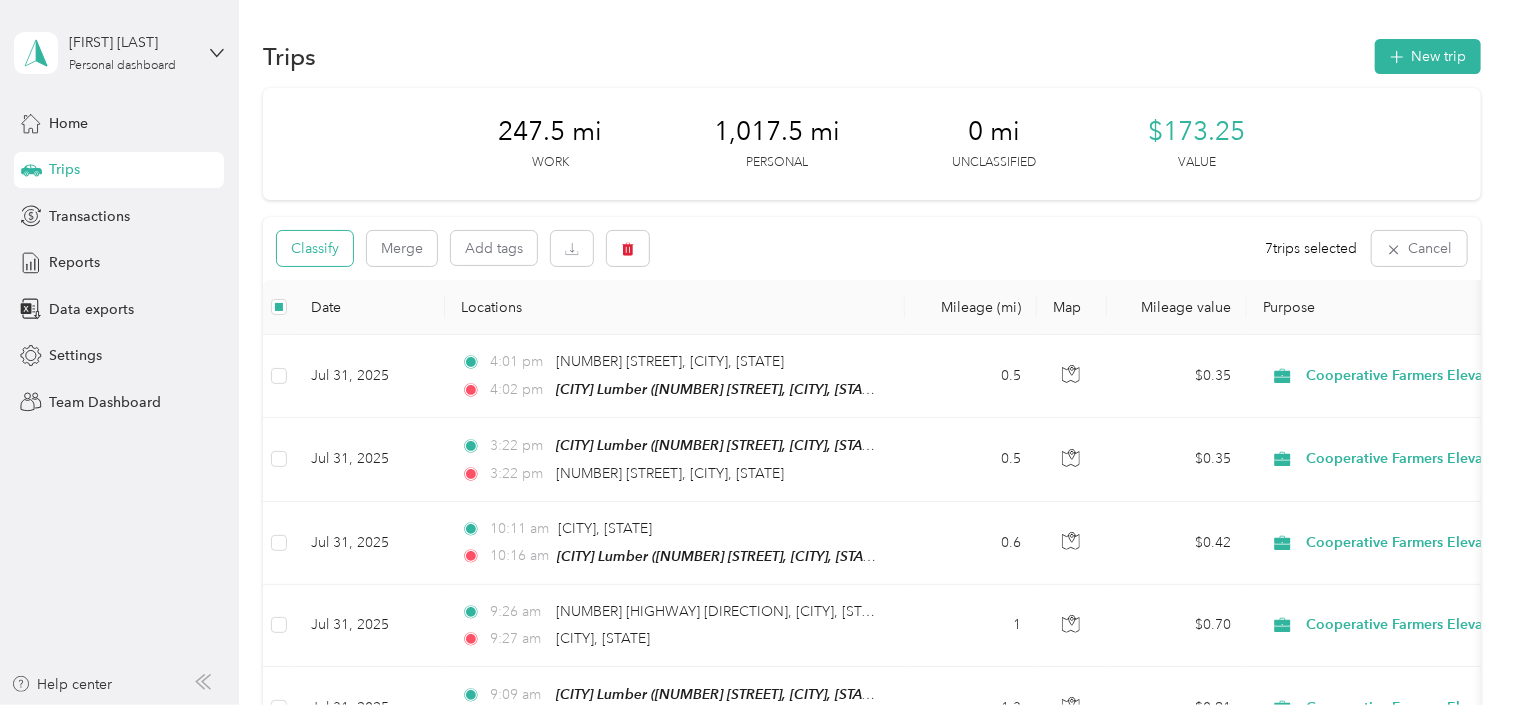 click on "Classify" at bounding box center (315, 248) 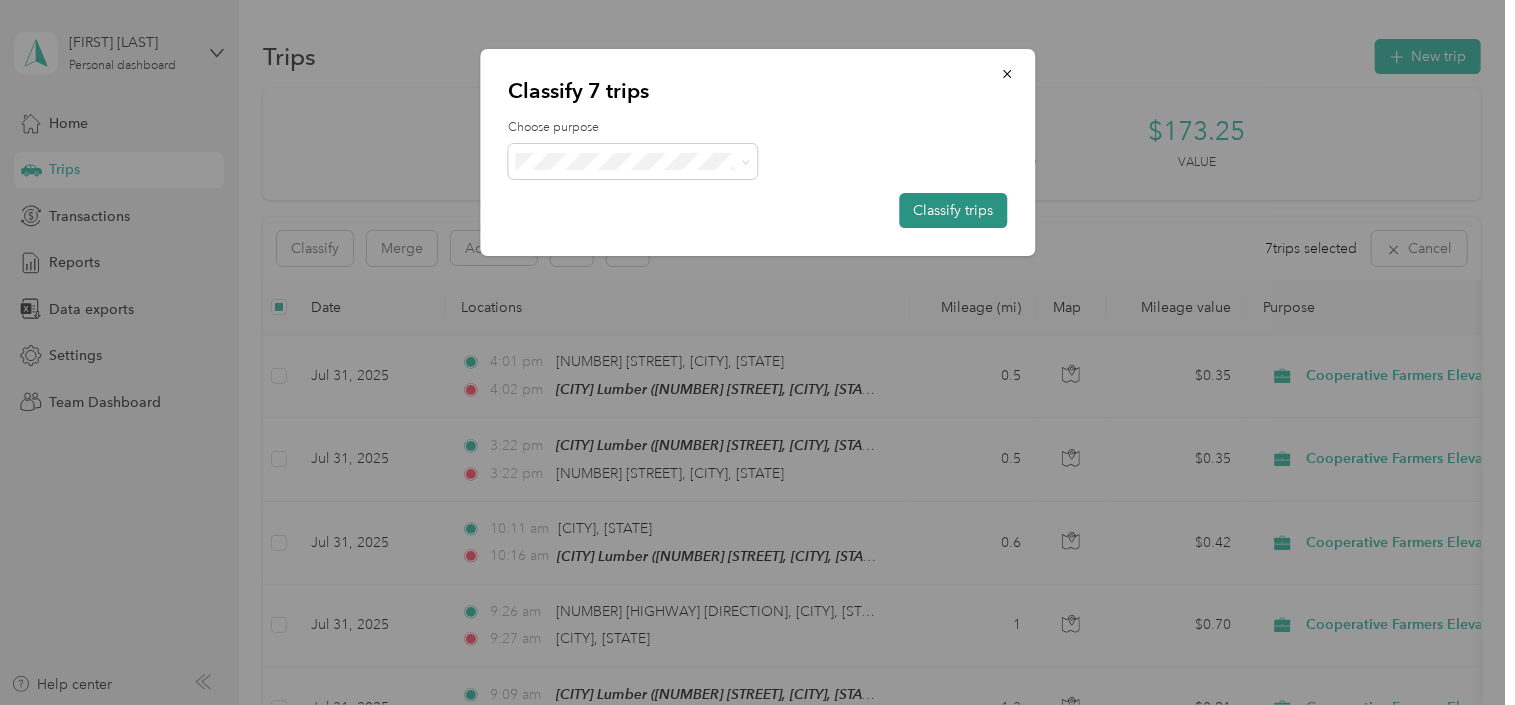 click on "Classify trips" at bounding box center (953, 210) 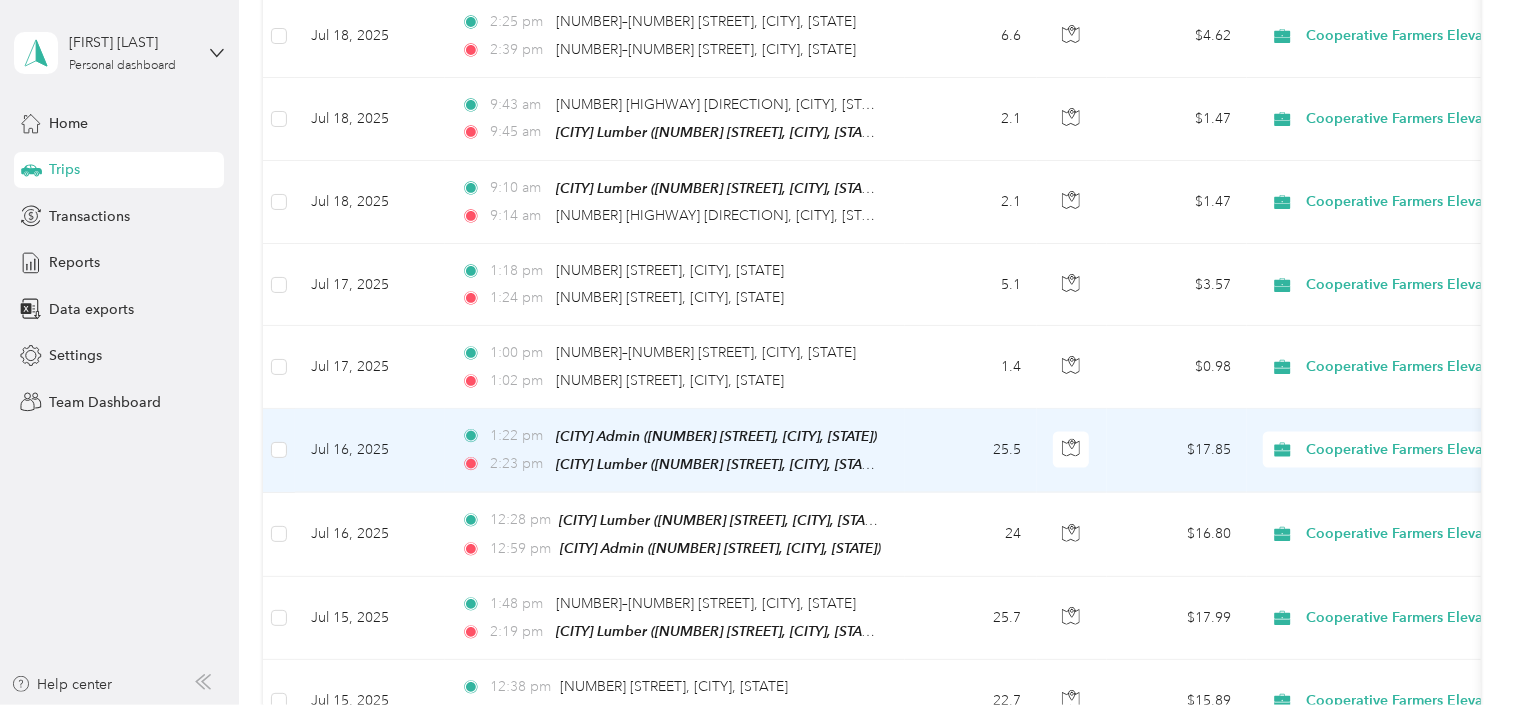 scroll, scrollTop: 1681, scrollLeft: 0, axis: vertical 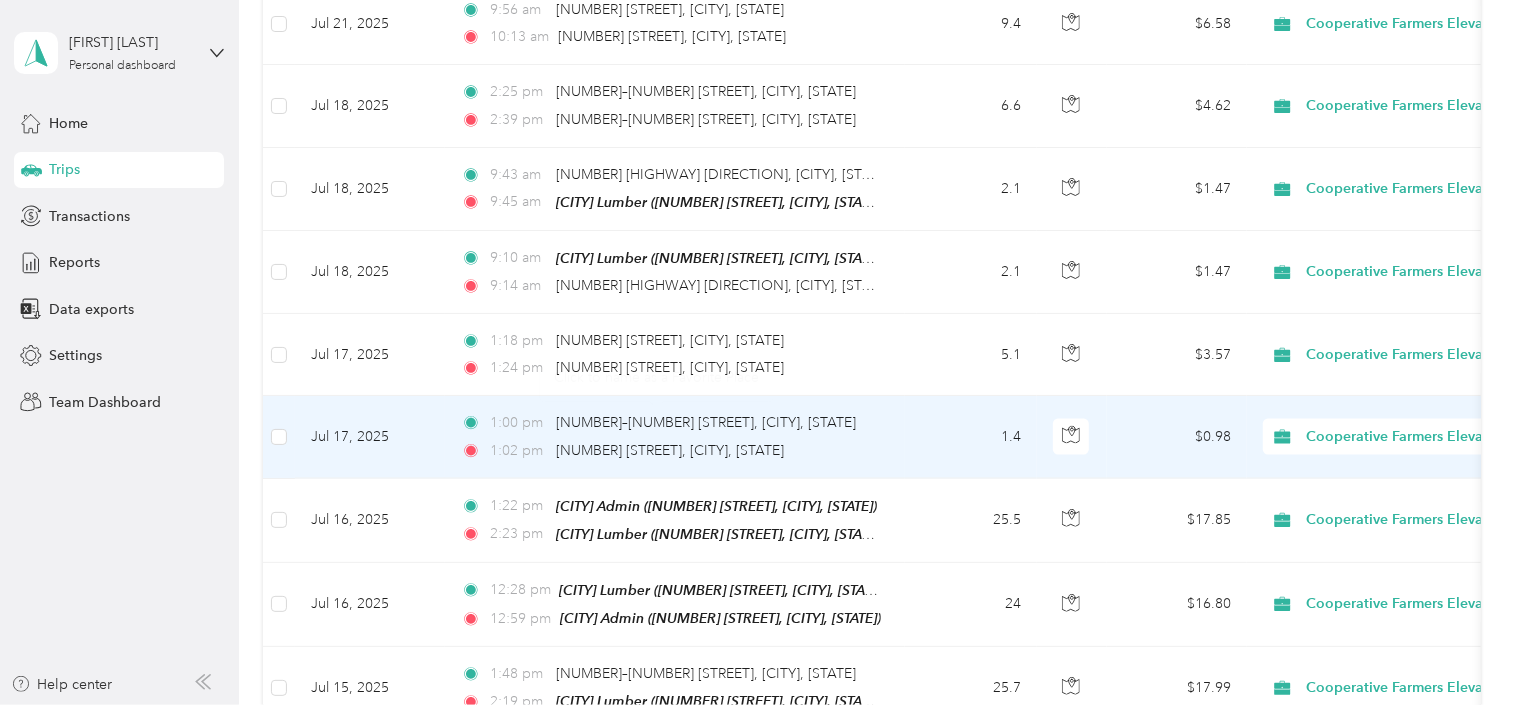click on "Cooperative Farmers Elevator (CFE)" at bounding box center [1424, 437] 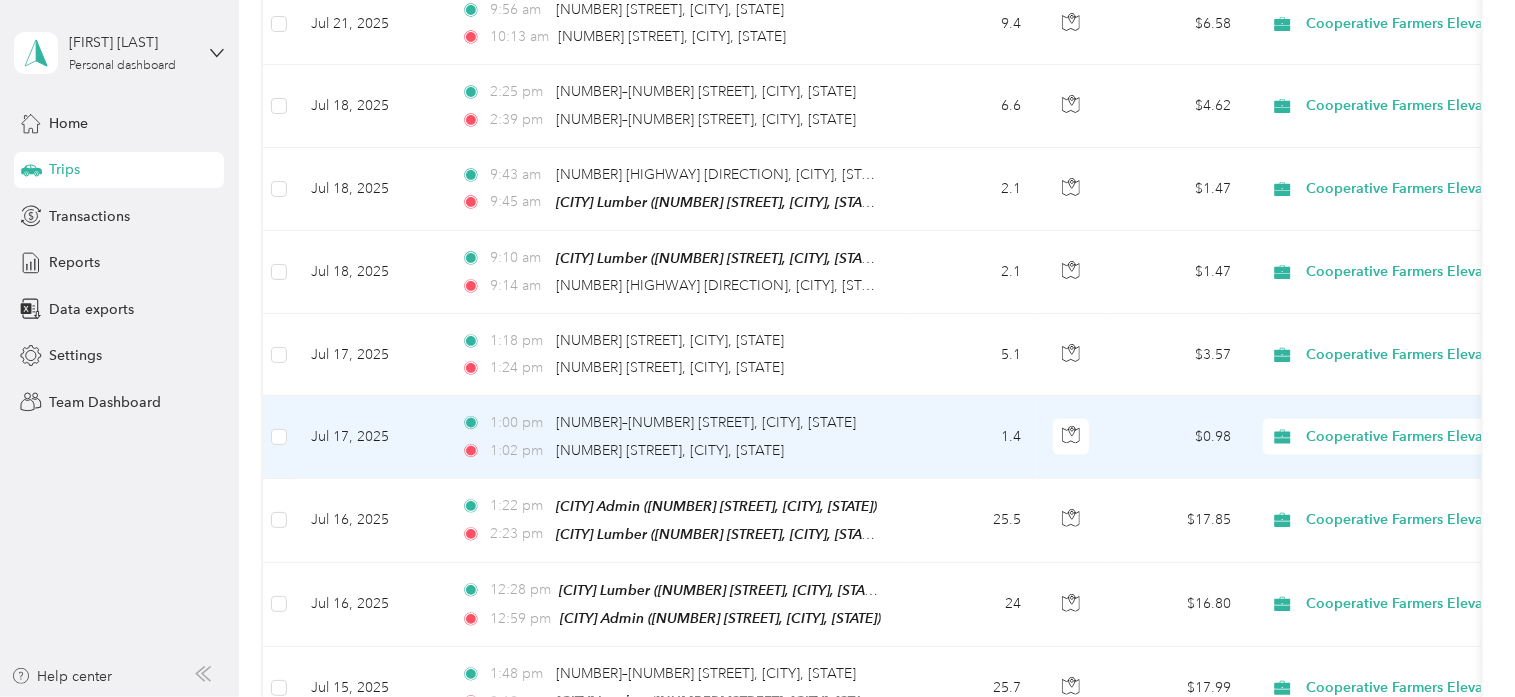click on "Personal" at bounding box center (1444, 490) 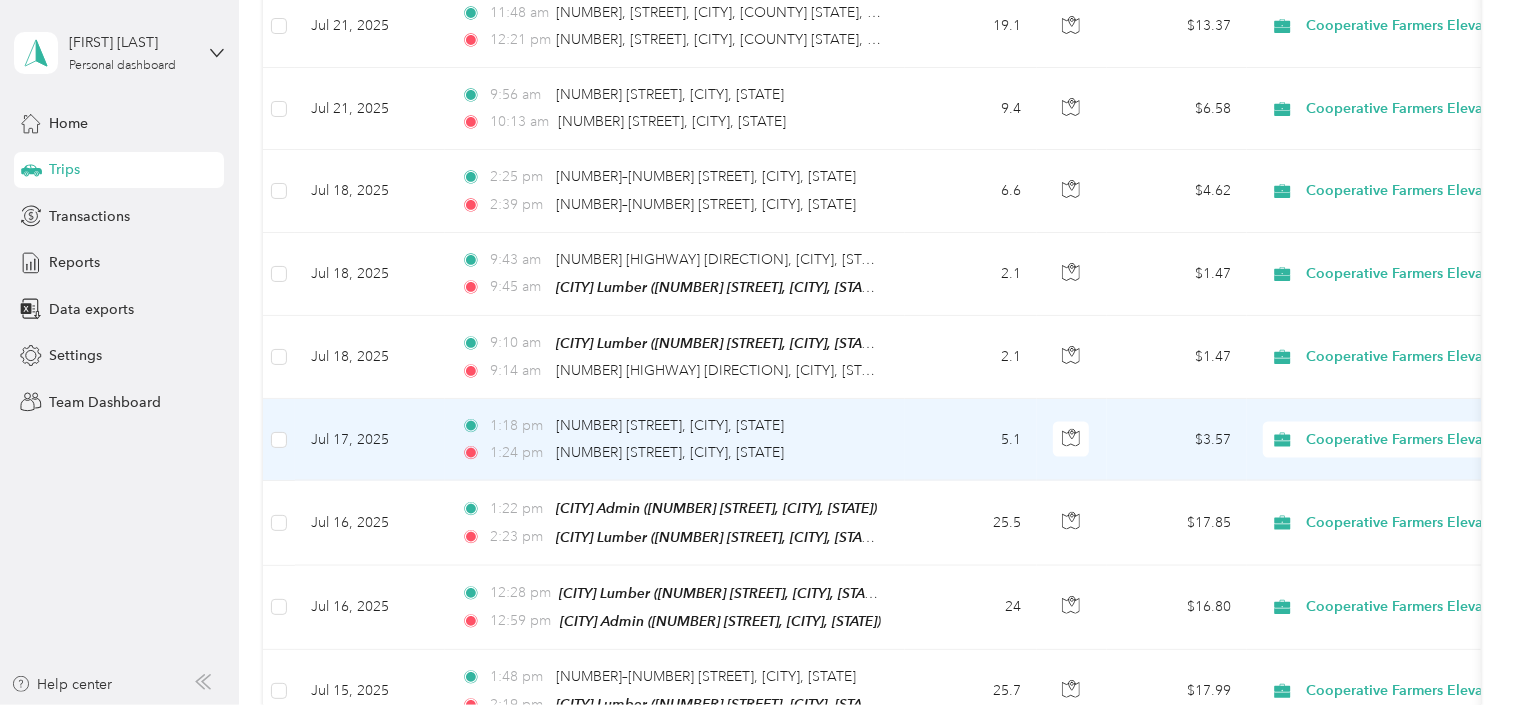 scroll, scrollTop: 1559, scrollLeft: 0, axis: vertical 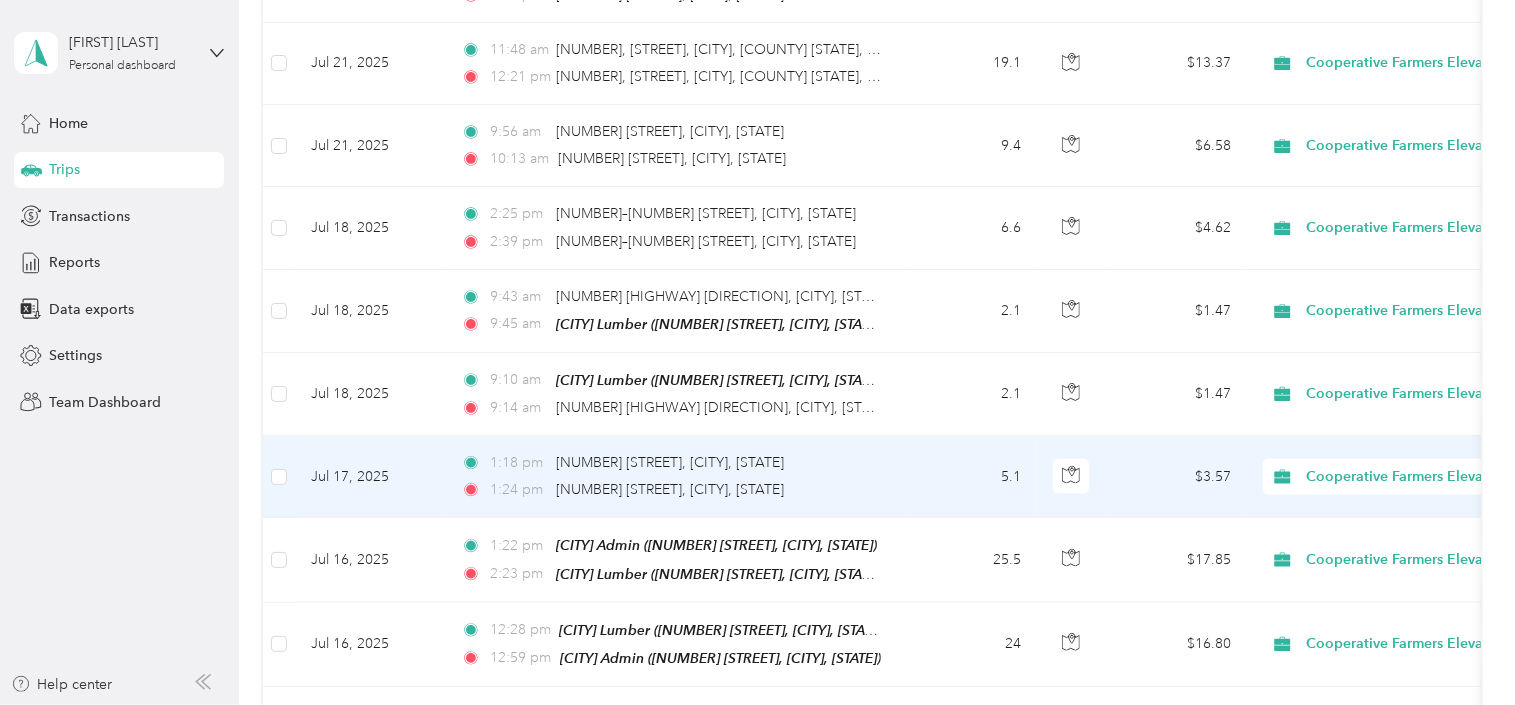 click at bounding box center (1072, 477) 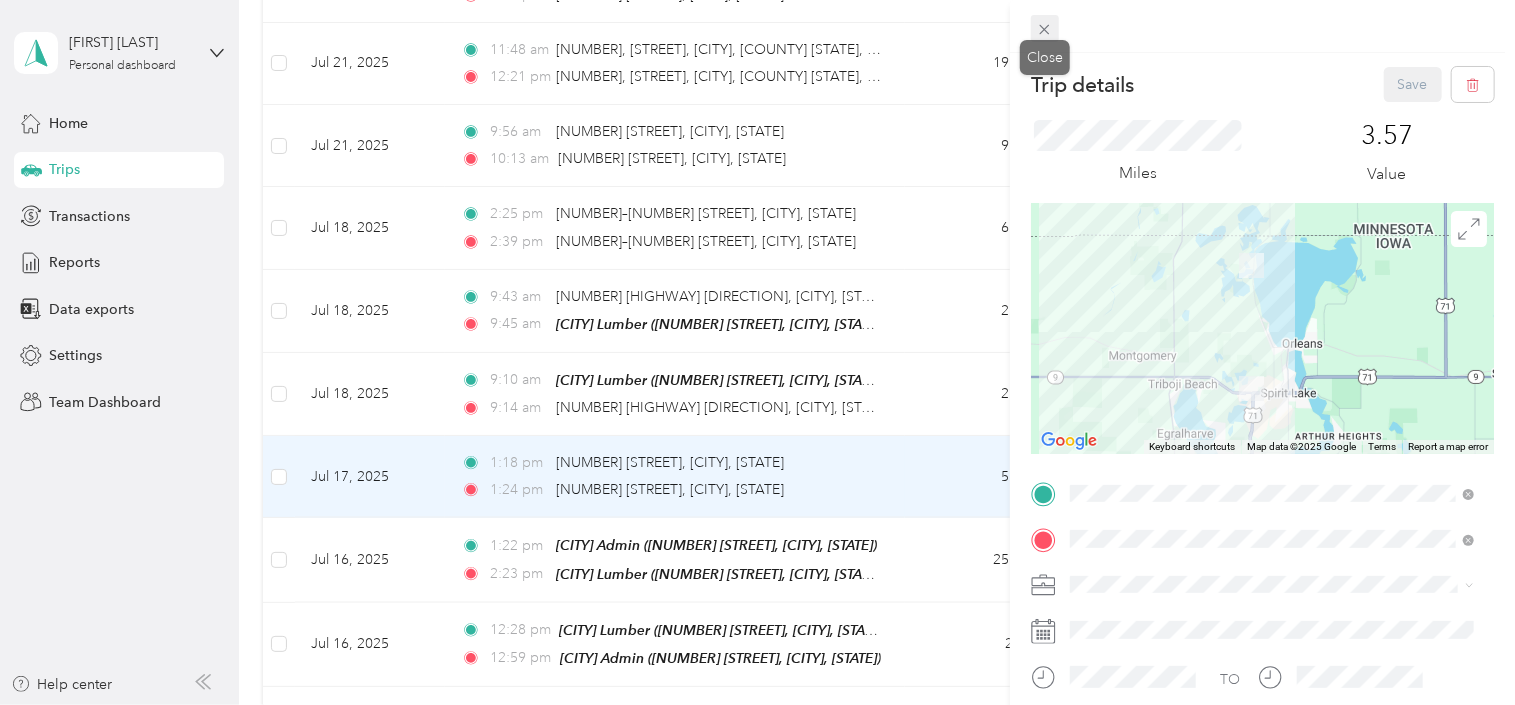 click 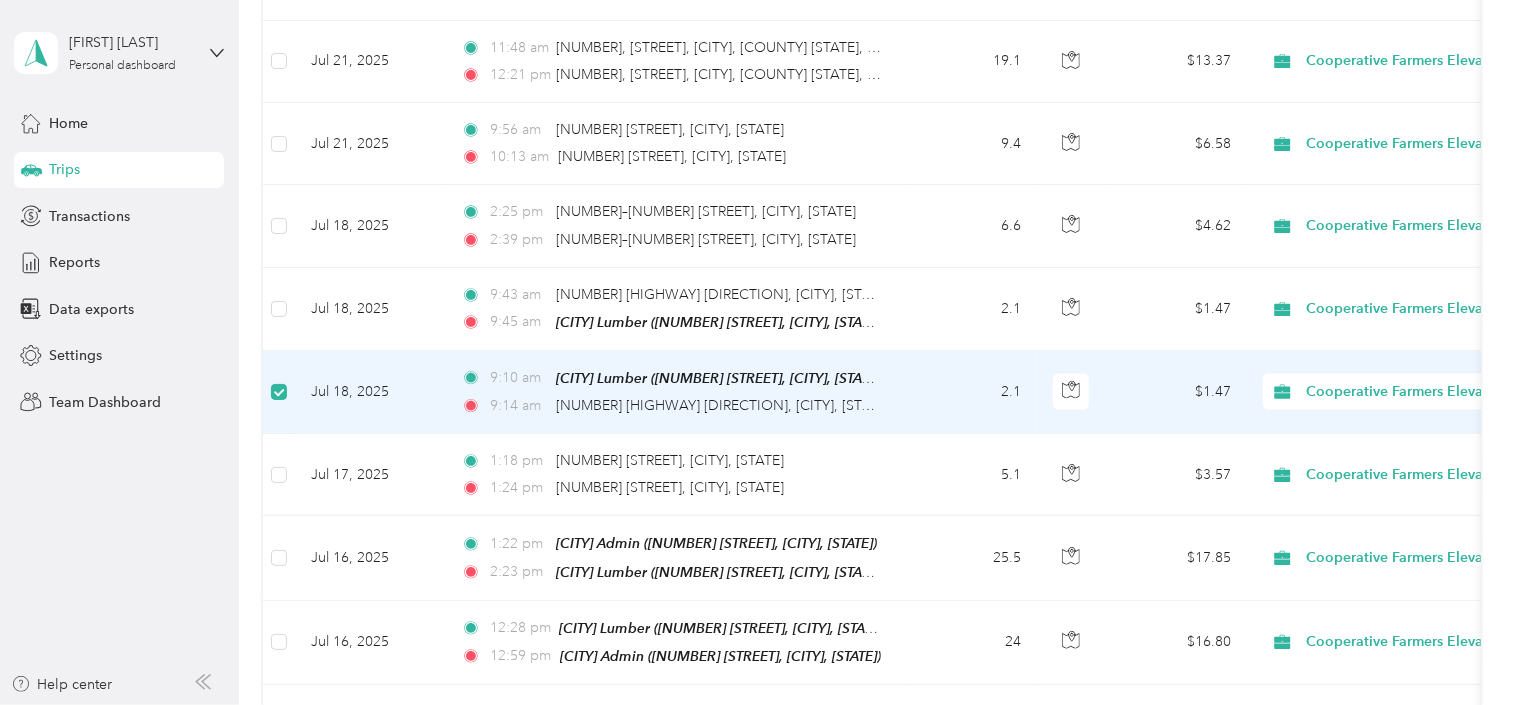 scroll, scrollTop: 1558, scrollLeft: 0, axis: vertical 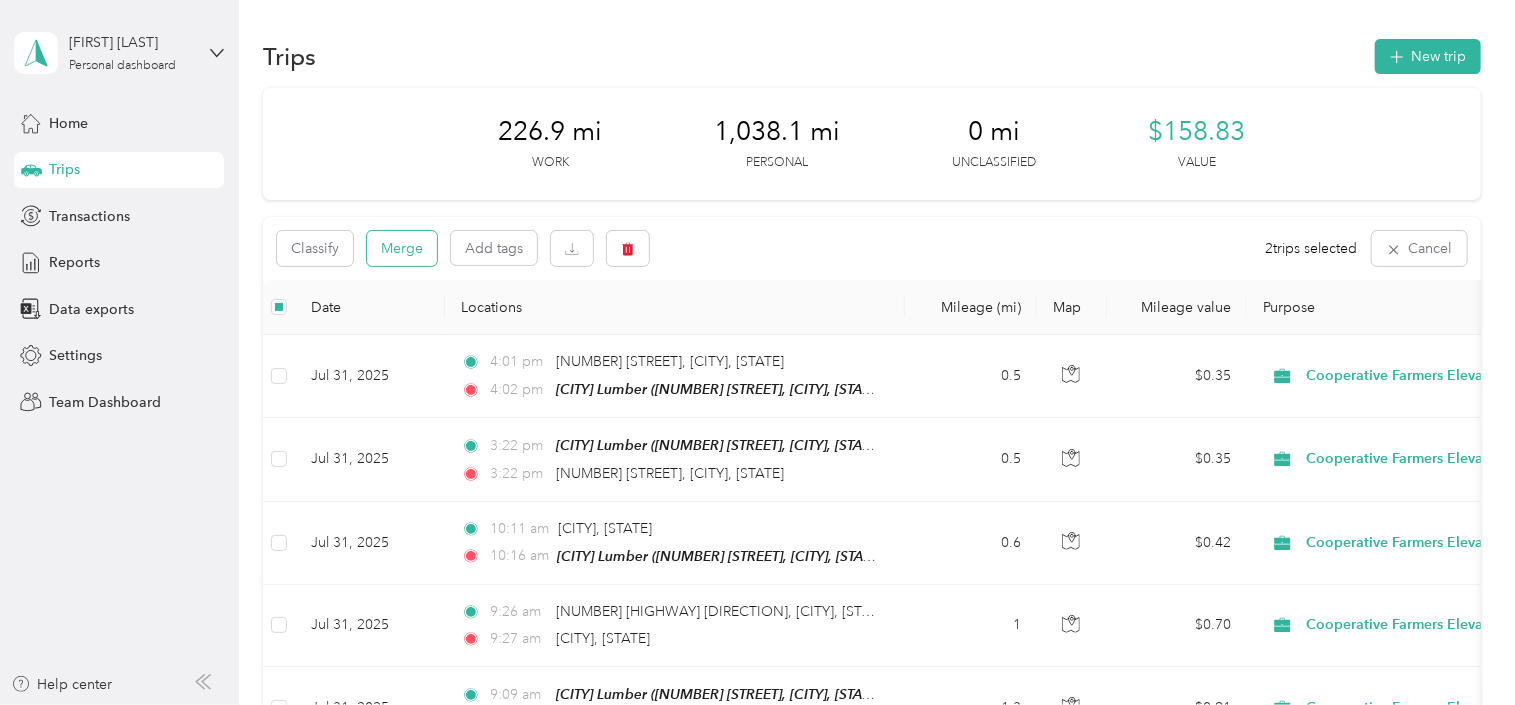 click on "Merge" at bounding box center (402, 248) 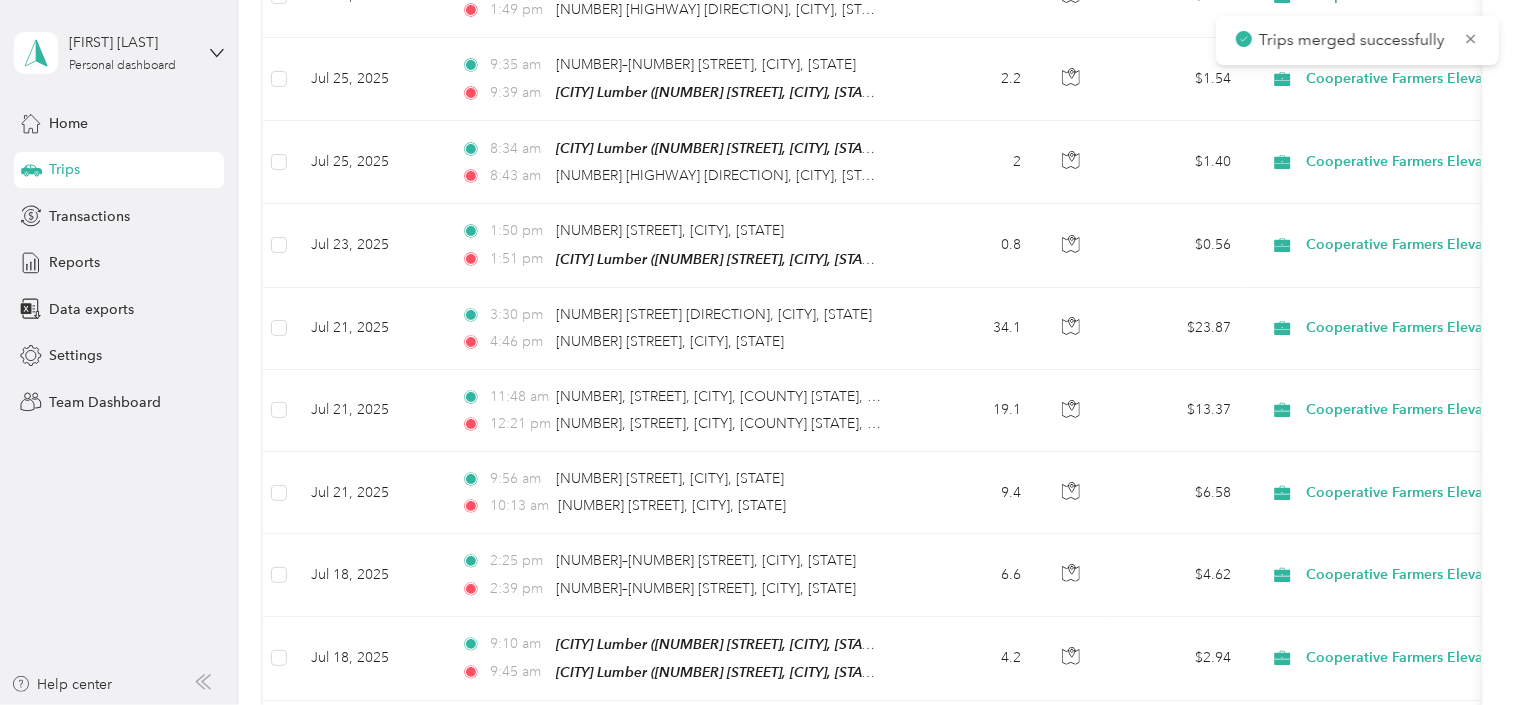 scroll, scrollTop: 1454, scrollLeft: 0, axis: vertical 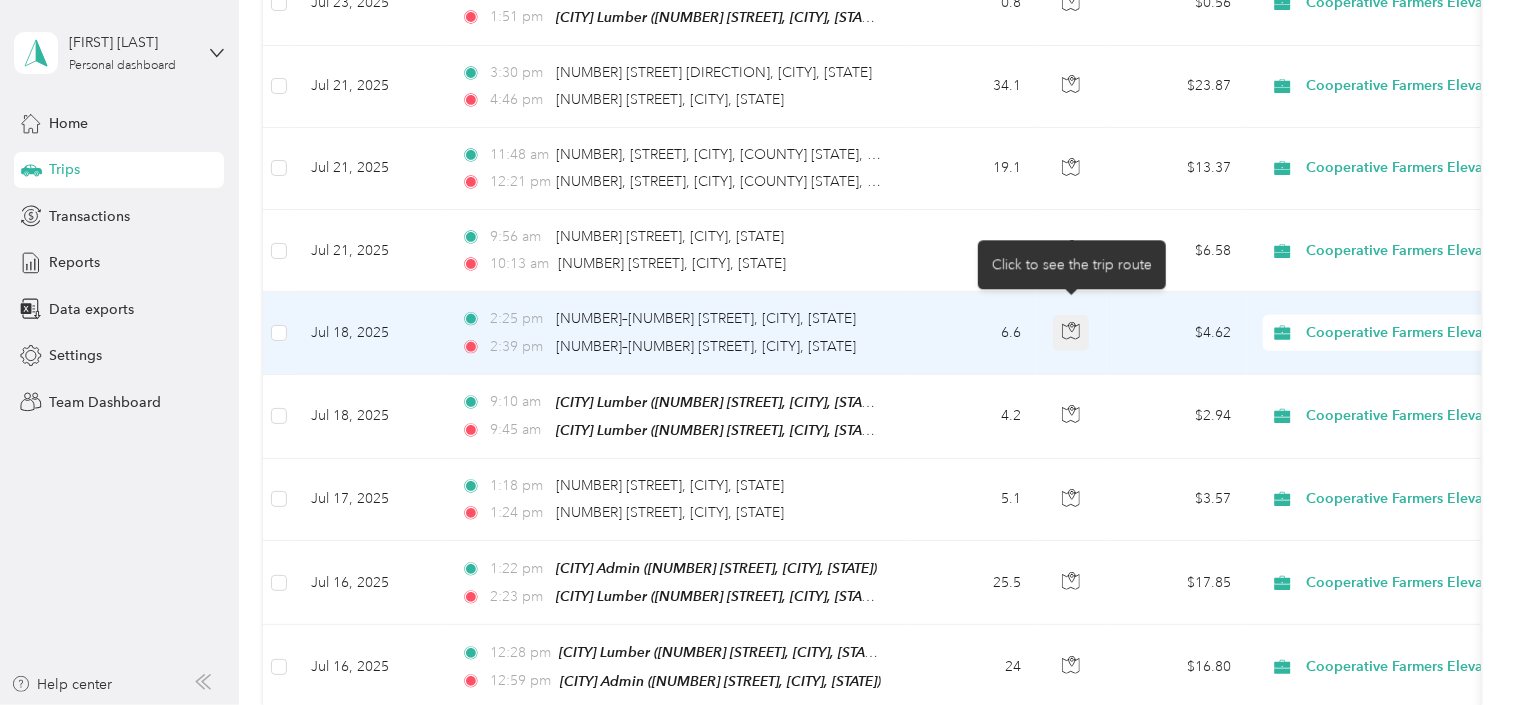 click 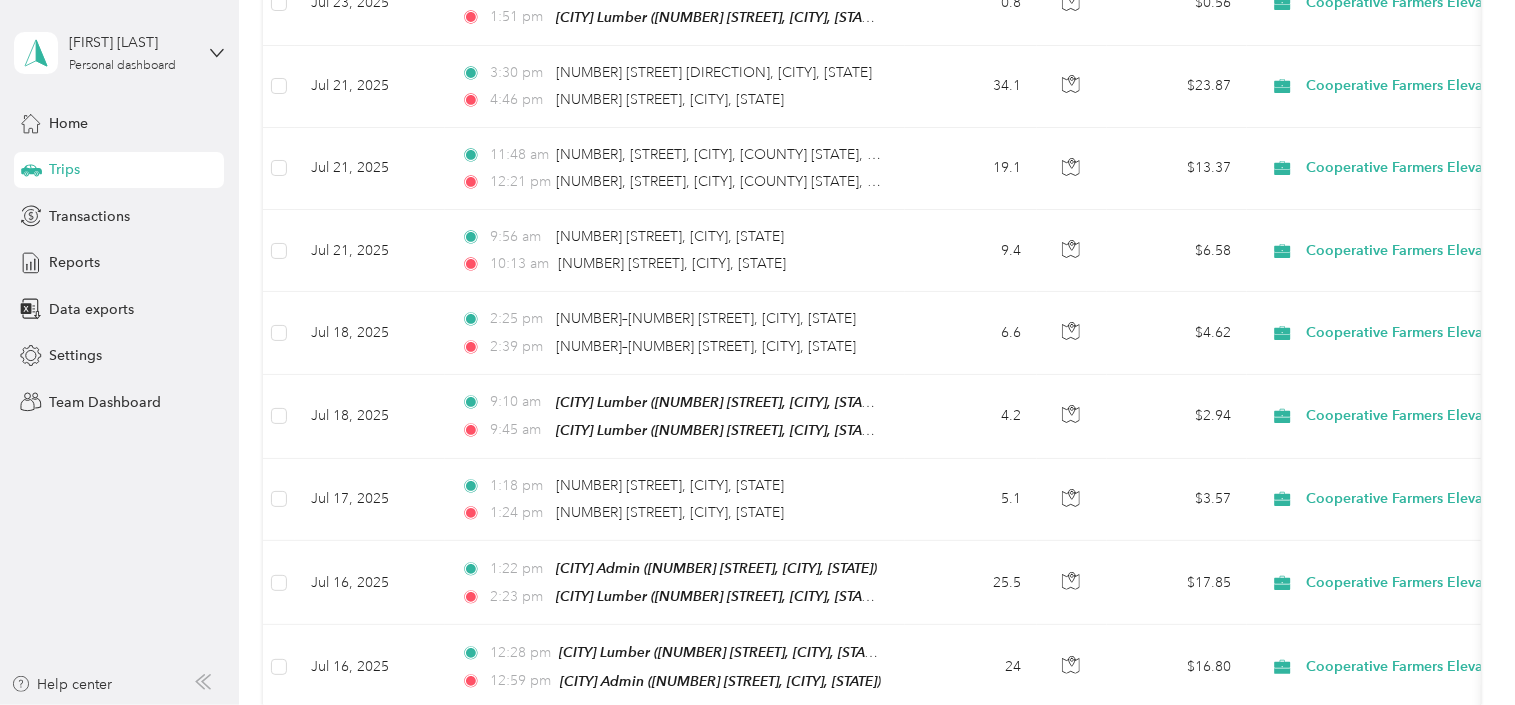 click on "Trips New trip 226.9   mi Work 1,038.1   mi Personal 0   mi Unclassified $[PRICE] Value Cooperative Farmers Elevator (CFE) Filters Date Locations Mileage (mi) Map Mileage value Purpose Track Method Report                     [DATE] [TIME] [NUMBER] [STREET], [CITY], [STATE] [TIME] [CITY] Lumber ([NUMBER] [STREET], [CITY], [STATE]) 0.5 $[PRICE] Cooperative Farmers Elevator (CFE) GPS [DATE] - [DATE] [DATE] [TIME] [CITY] Lumber ([NUMBER] [STREET], [CITY], [STATE]) [TIME] [NUMBER] [STREET], [CITY], [STATE] 0.5 $[PRICE] Cooperative Farmers Elevator (CFE) GPS [DATE] - [DATE] [DATE] [TIME] [CITY], [STATE] [TIME] [CITY] Lumber ([NUMBER] [STREET], [CITY], [STATE]) 0.6 $[PRICE] Cooperative Farmers Elevator (CFE) GPS [DATE] - [DATE] [DATE] [TIME] [NUMBER] [HIGHWAY] [DIRECTION], [CITY], [STATE] [TIME] [CITY], [STATE] 1 $[PRICE] Cooperative Farmers Elevator (CFE) GPS [DATE] - [DATE] [DATE] [TIME] [CITY] Lumber ([NUMBER] [STREET], [CITY], [STATE]) [TIME] 1.3 $[PRICE] GPS 15.2" at bounding box center (872, -82) 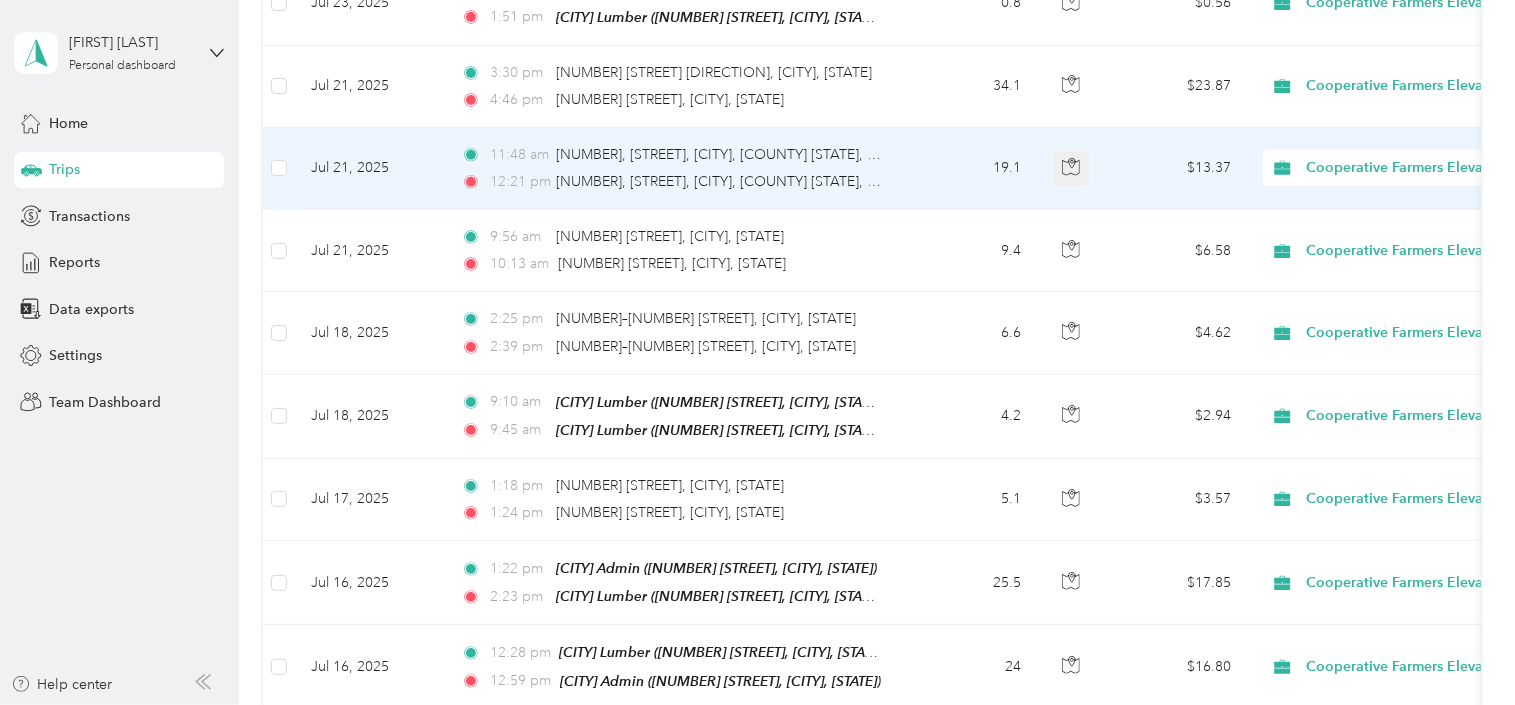 click 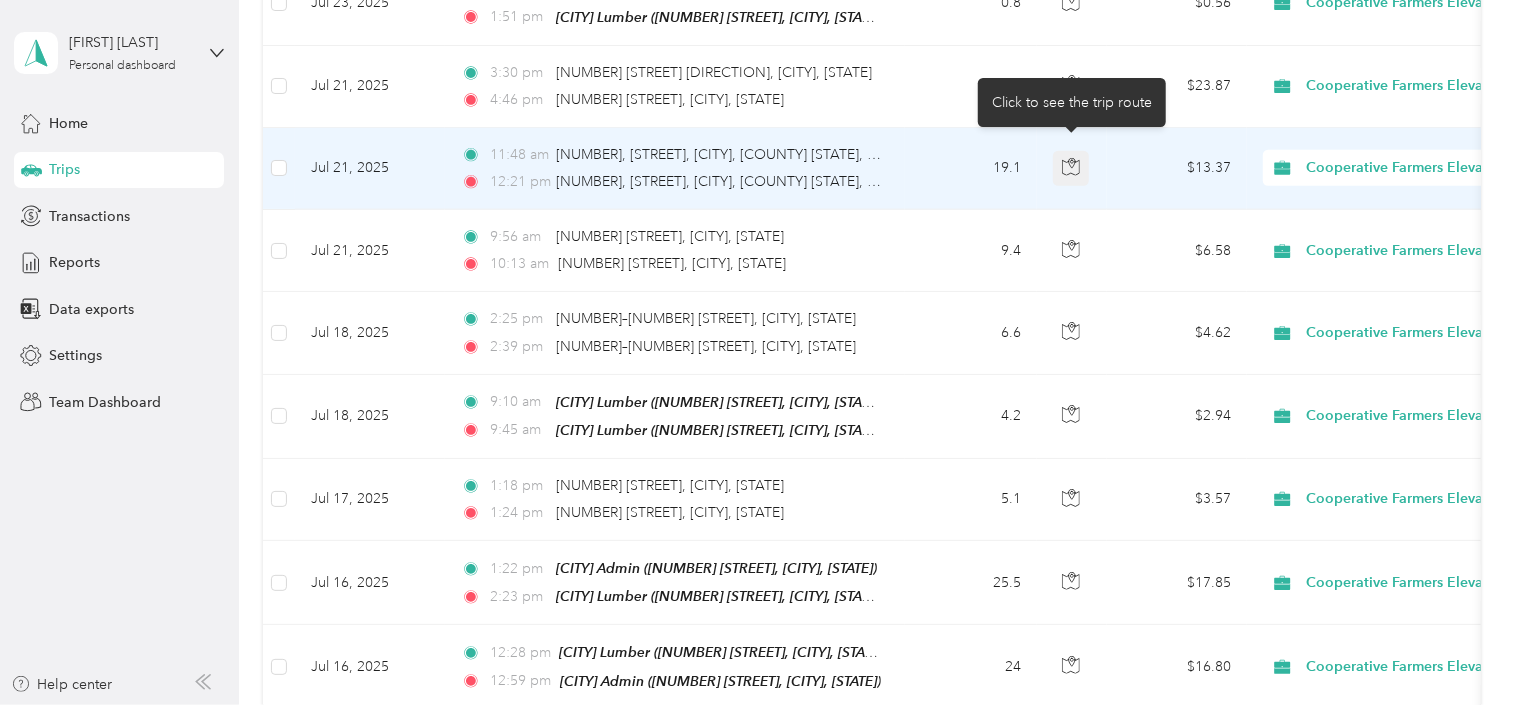click 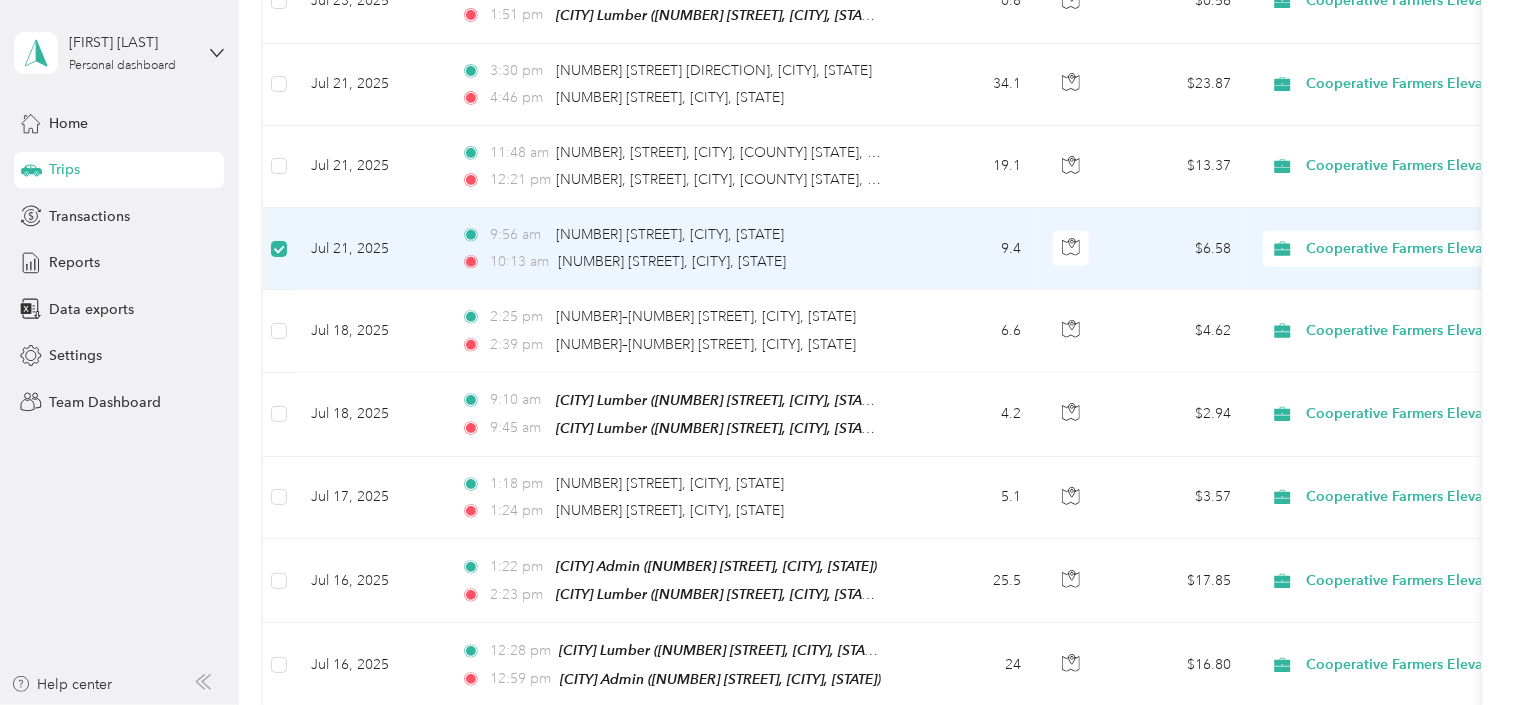 scroll, scrollTop: 1452, scrollLeft: 0, axis: vertical 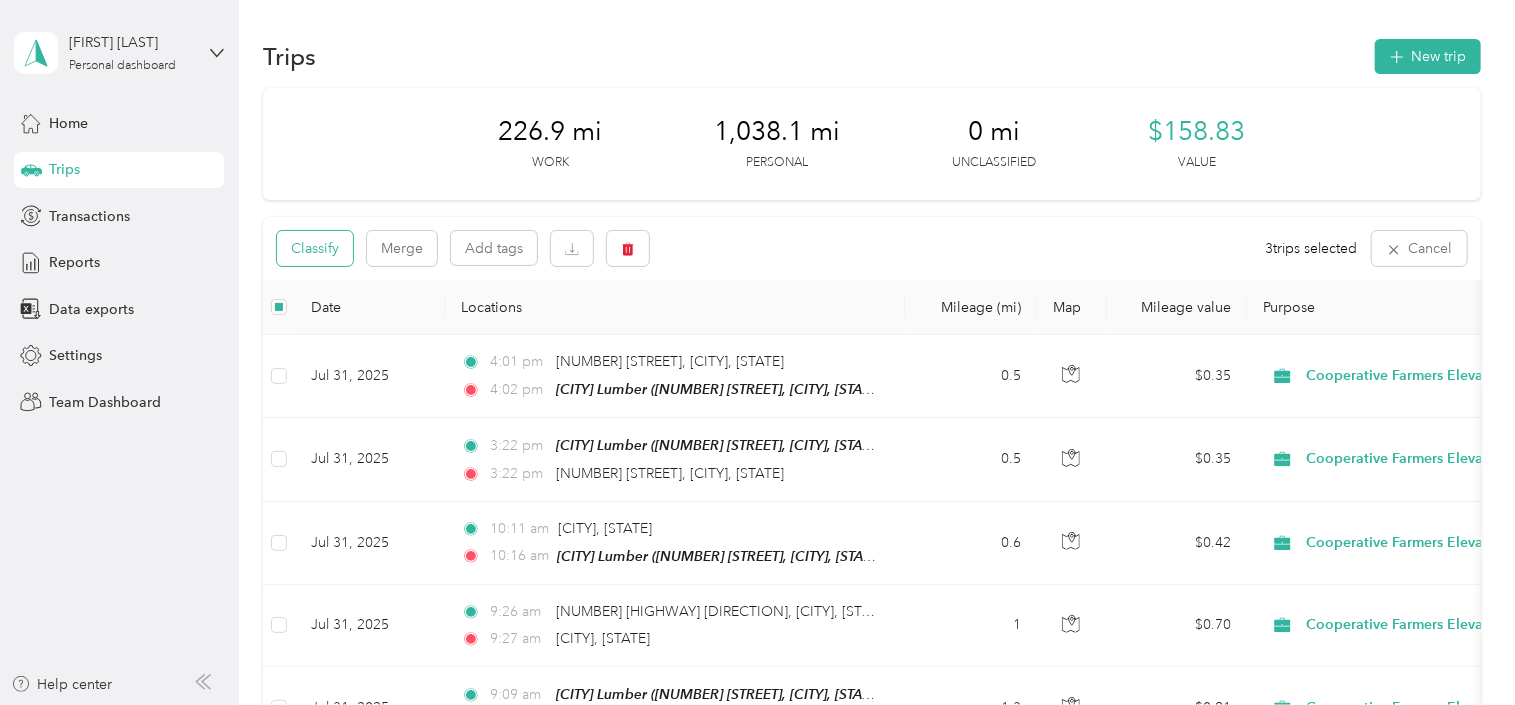 click on "Classify" at bounding box center (315, 248) 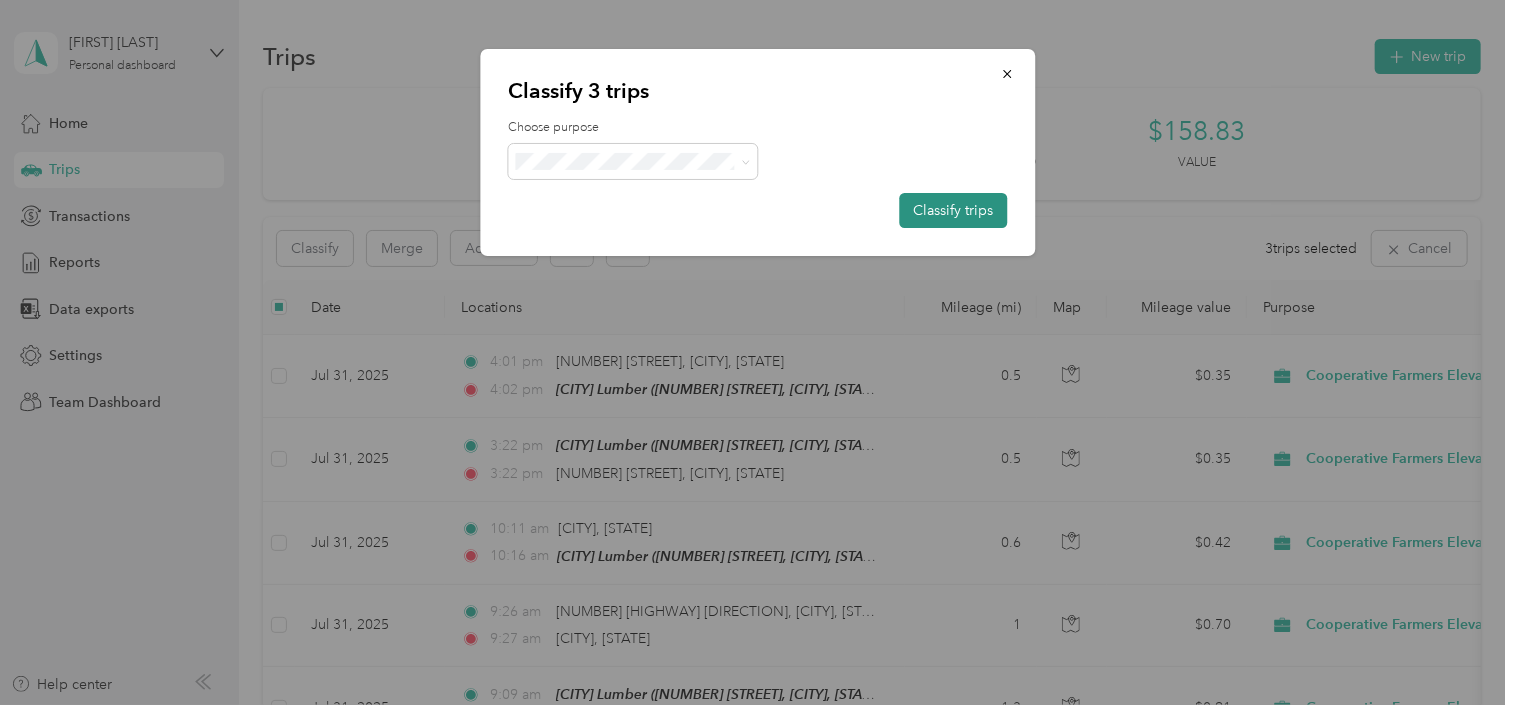 click on "Classify trips" at bounding box center (953, 210) 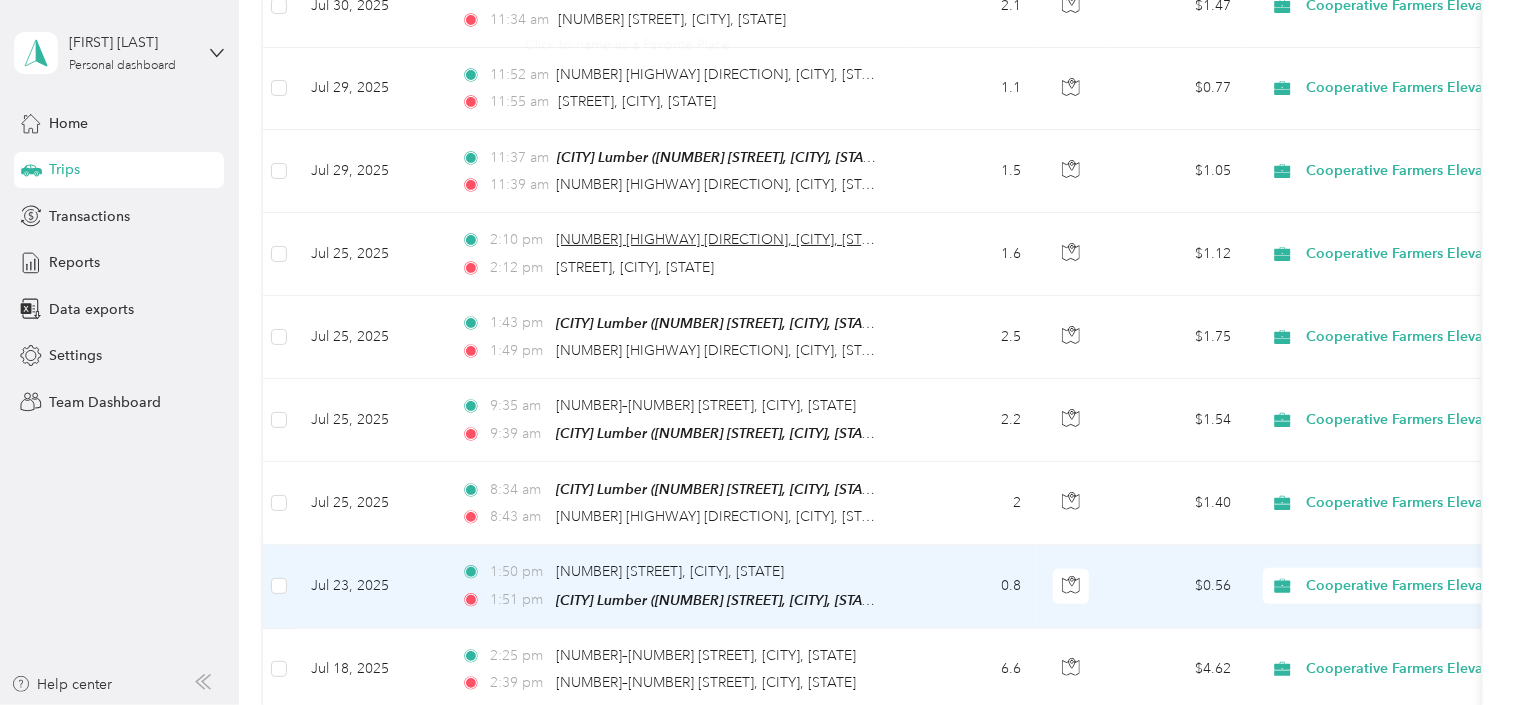scroll, scrollTop: 969, scrollLeft: 0, axis: vertical 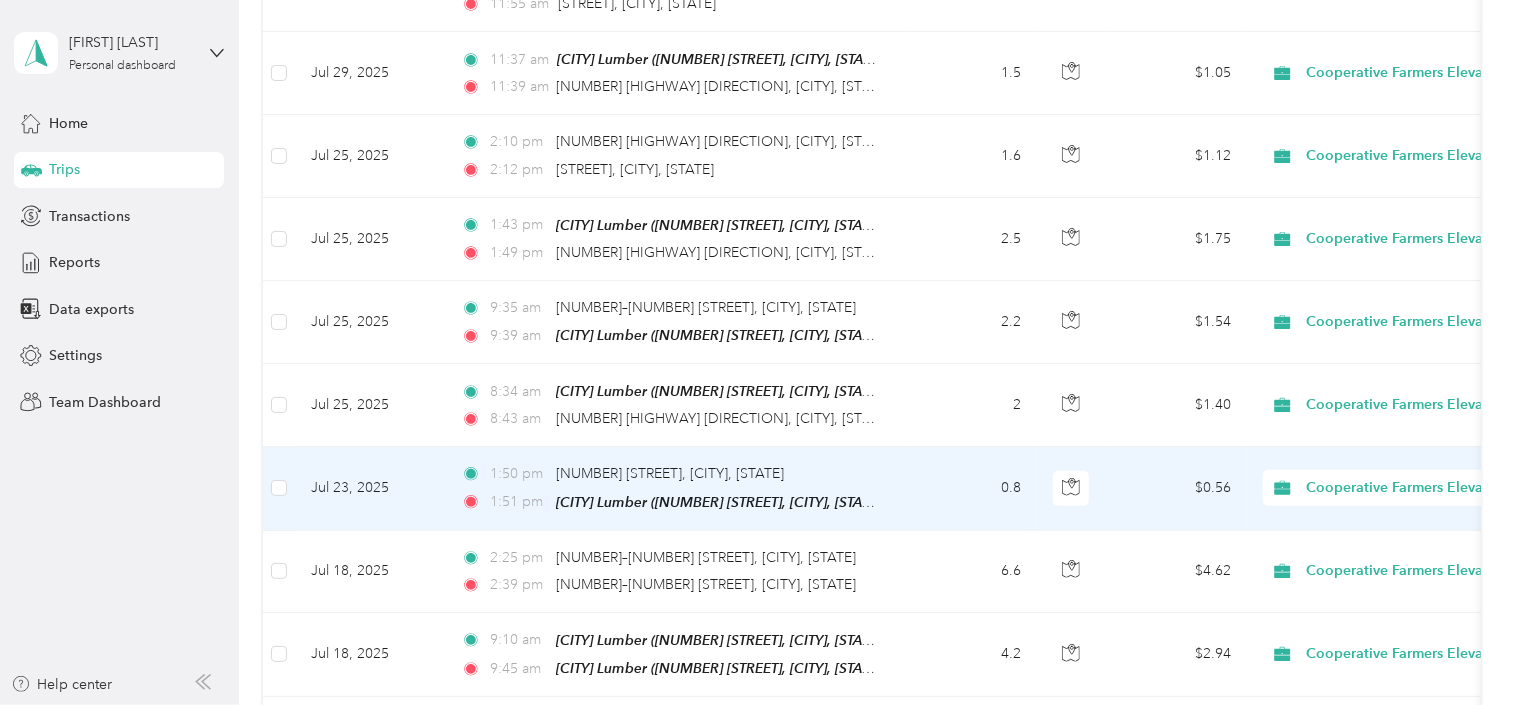 click on "Cooperative Farmers Elevator (CFE)" at bounding box center [1424, 488] 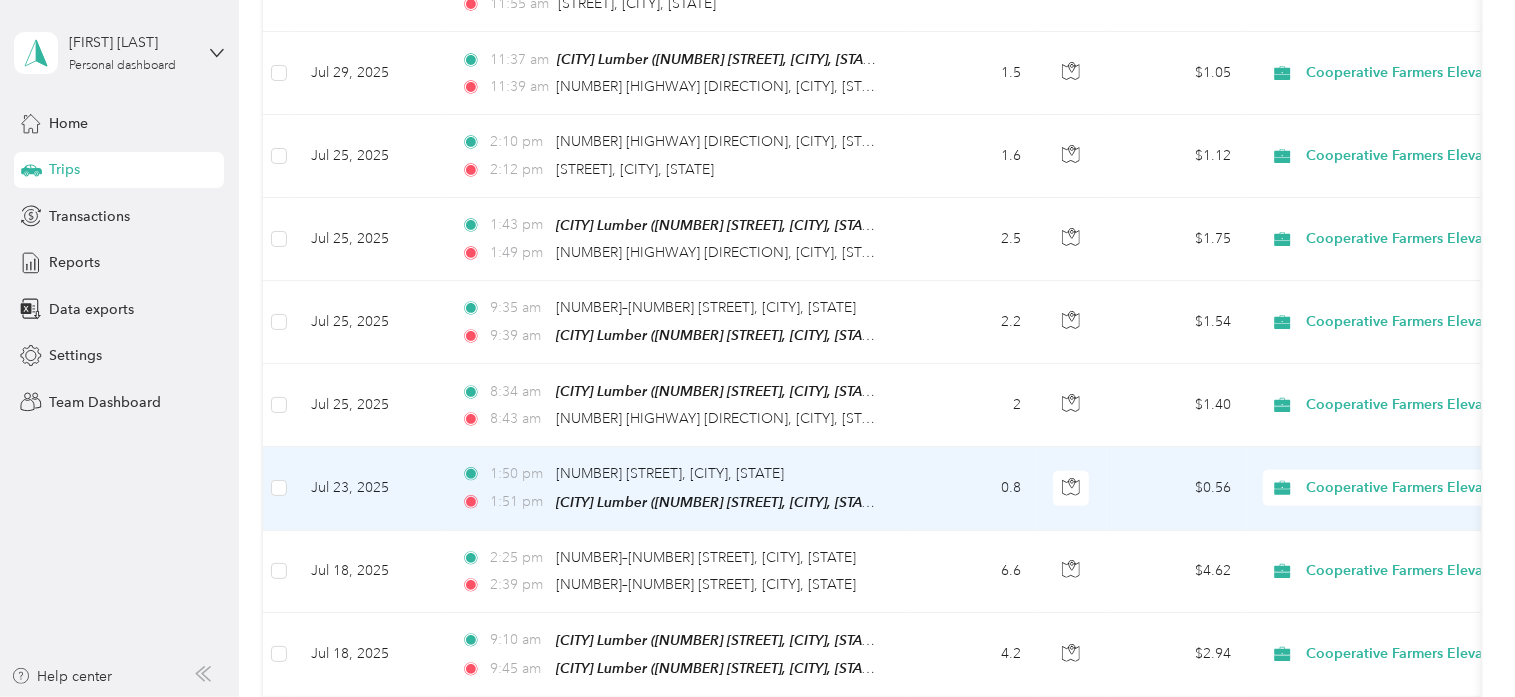 click on "Personal" at bounding box center [1444, 545] 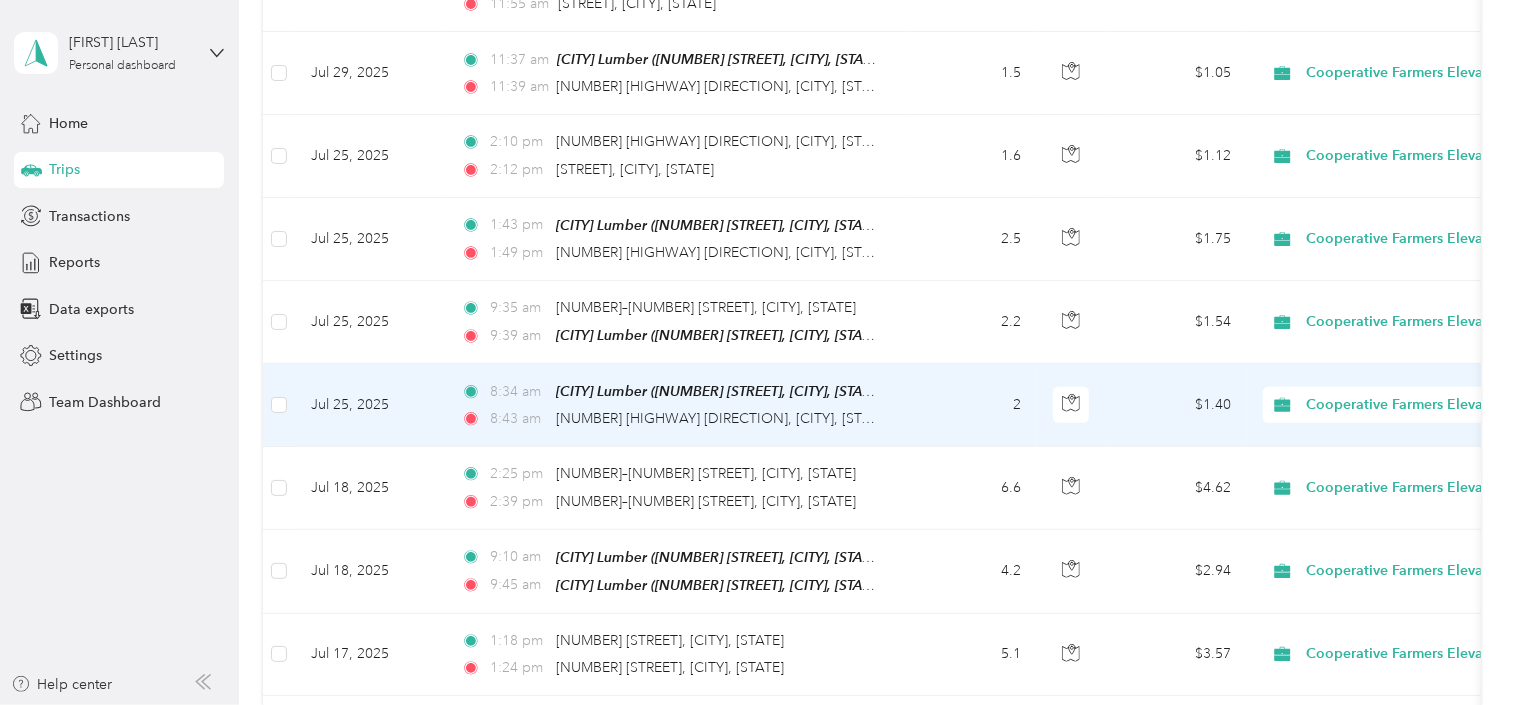 click on "Cooperative Farmers Elevator (CFE)" at bounding box center [1424, 405] 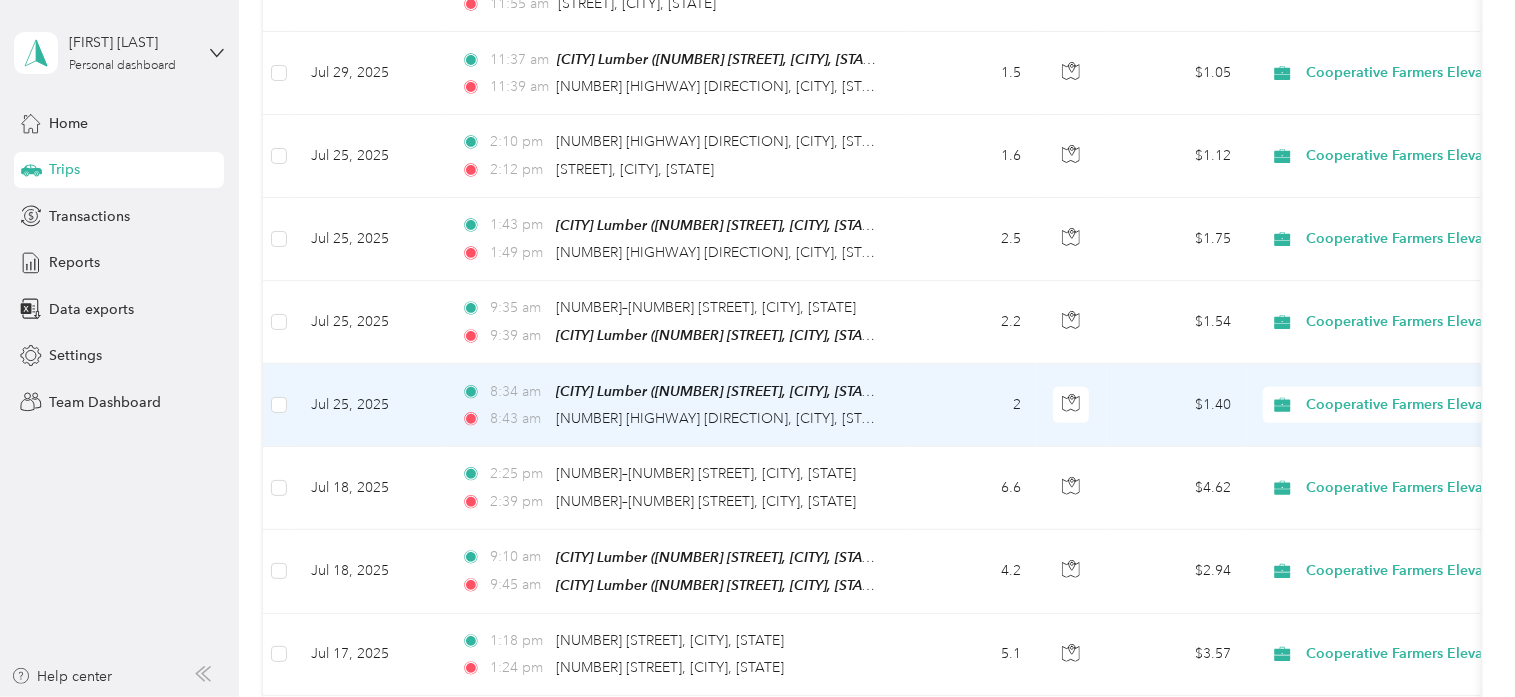 click on "Personal" at bounding box center [1444, 463] 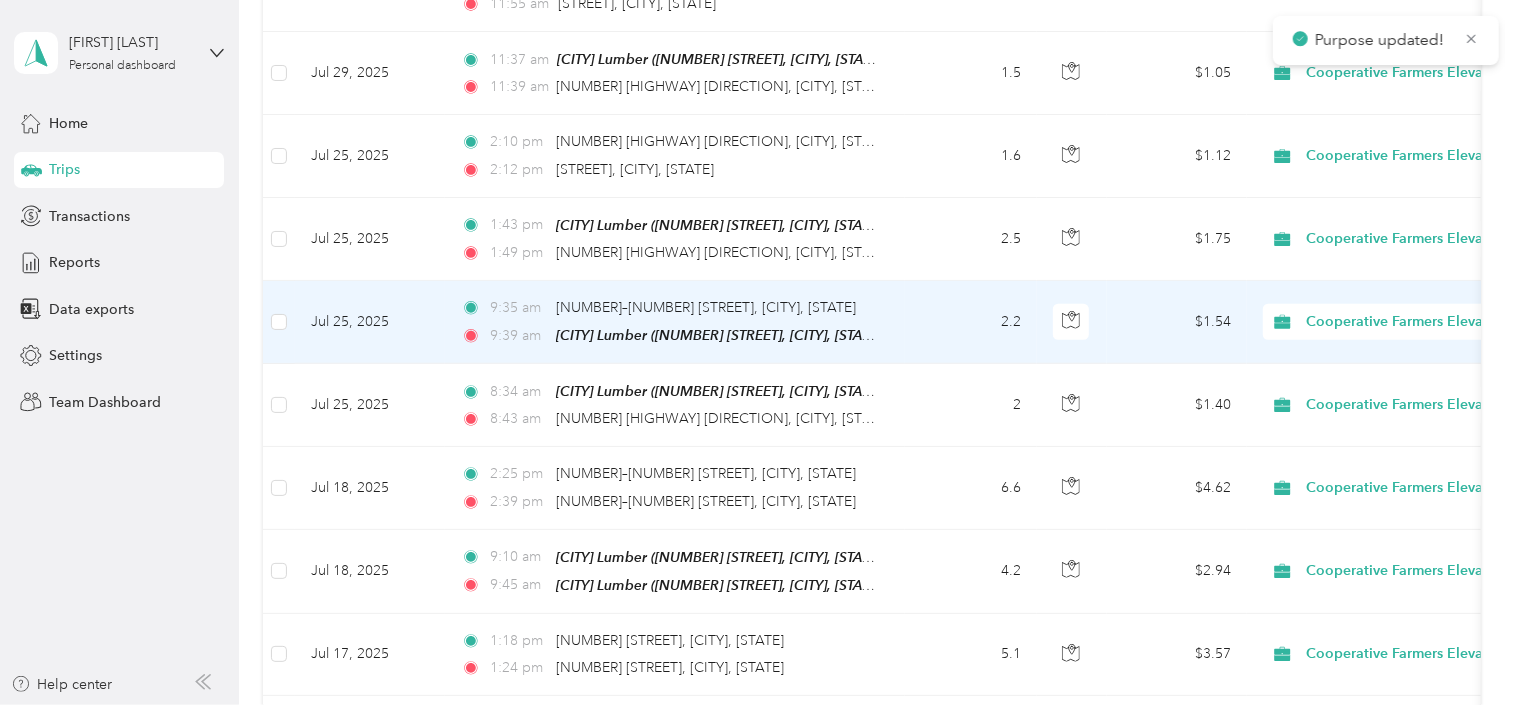 click on "Cooperative Farmers Elevator (CFE)" at bounding box center (1424, 322) 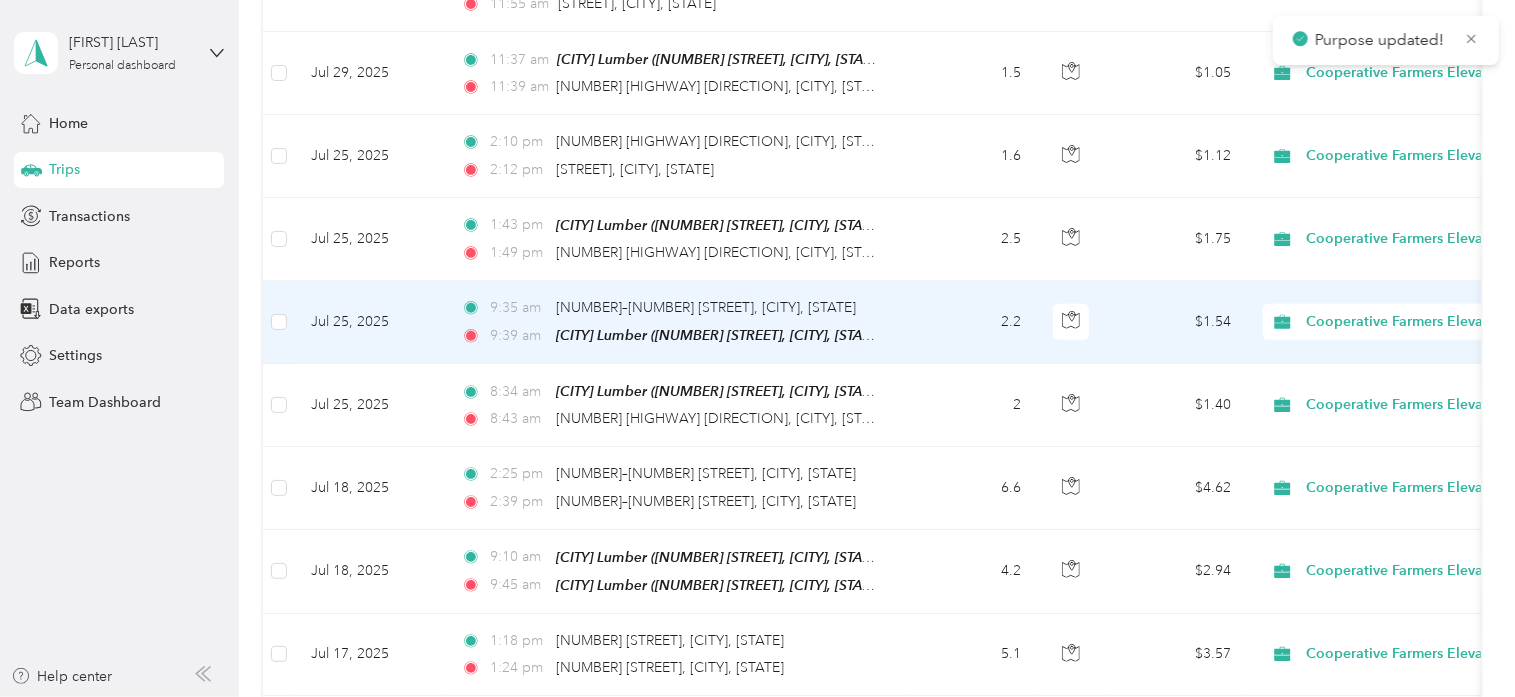 click on "Personal" at bounding box center [1444, 381] 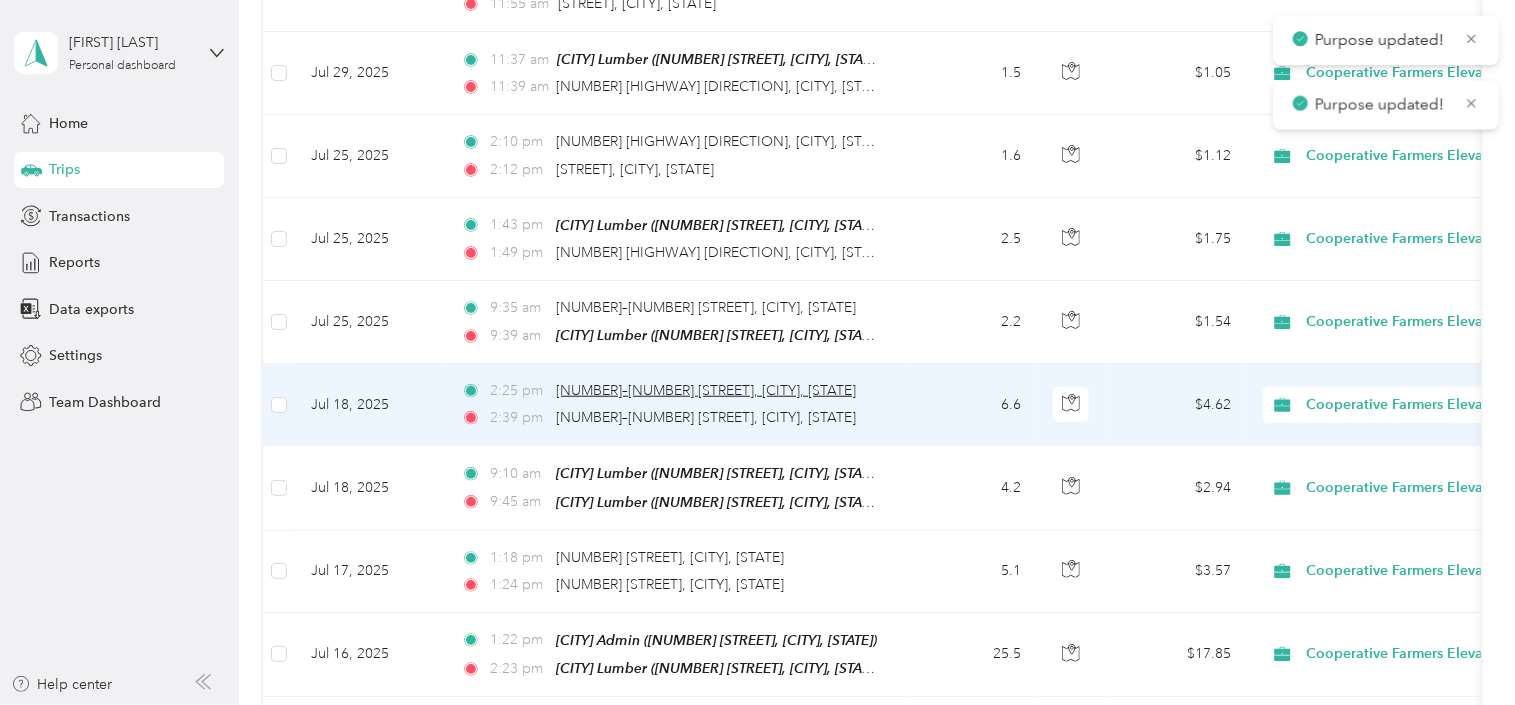 scroll, scrollTop: 848, scrollLeft: 0, axis: vertical 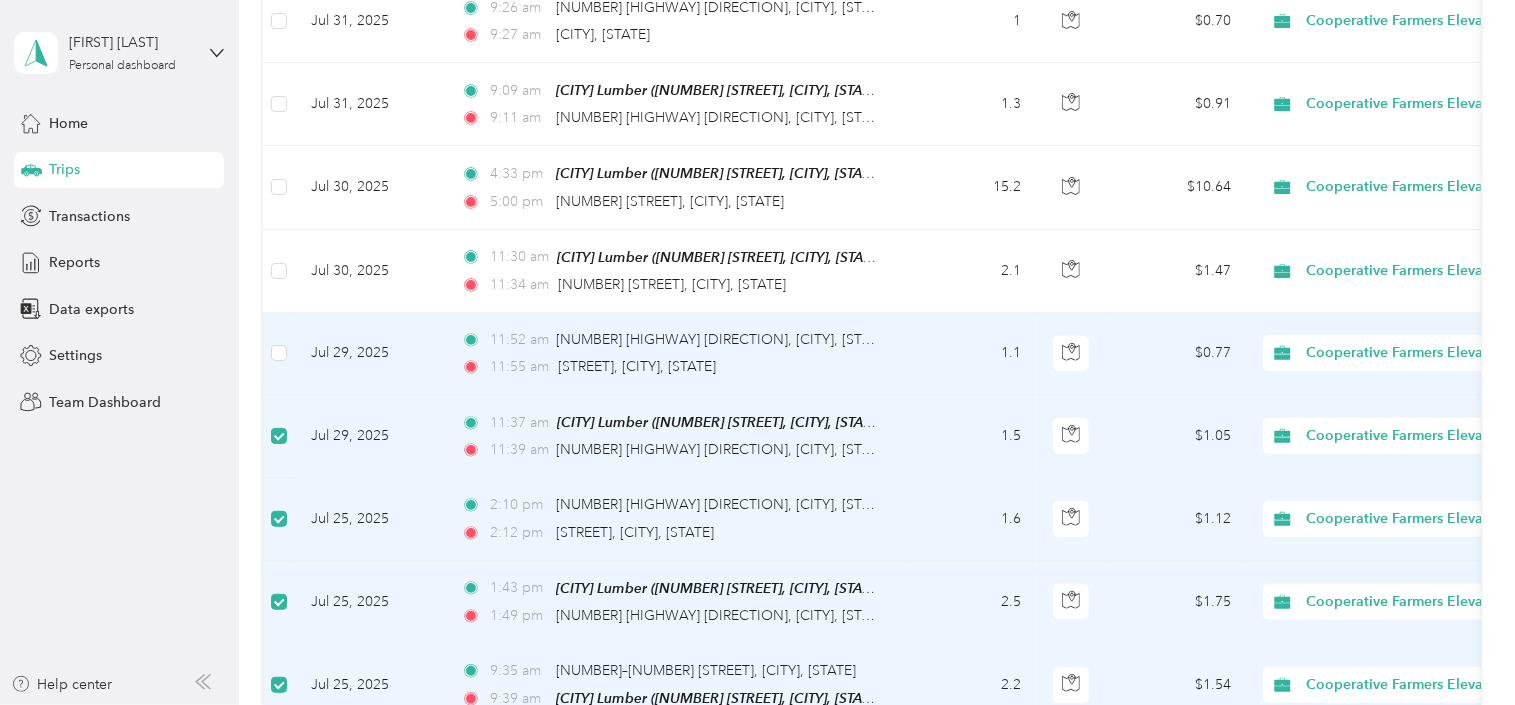 click at bounding box center [279, 354] 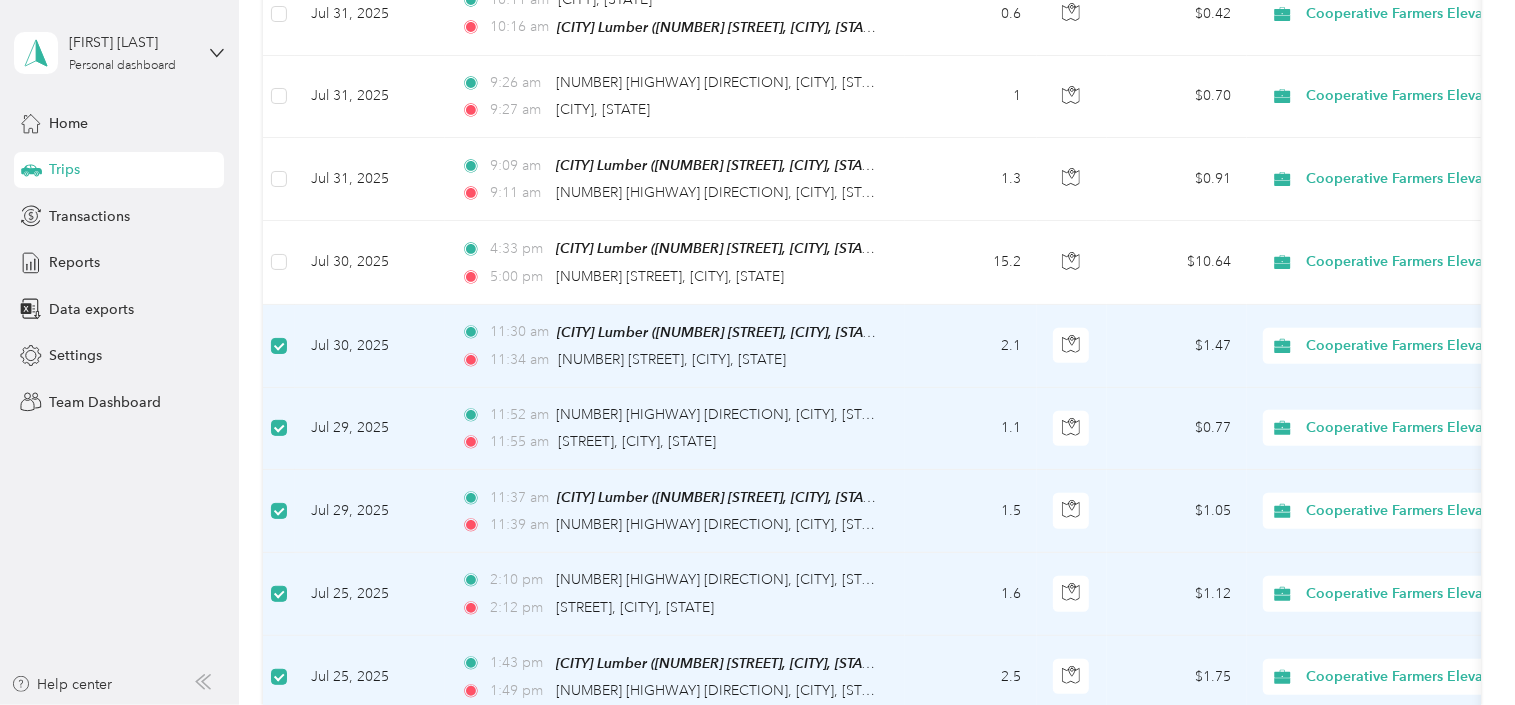 scroll, scrollTop: 483, scrollLeft: 0, axis: vertical 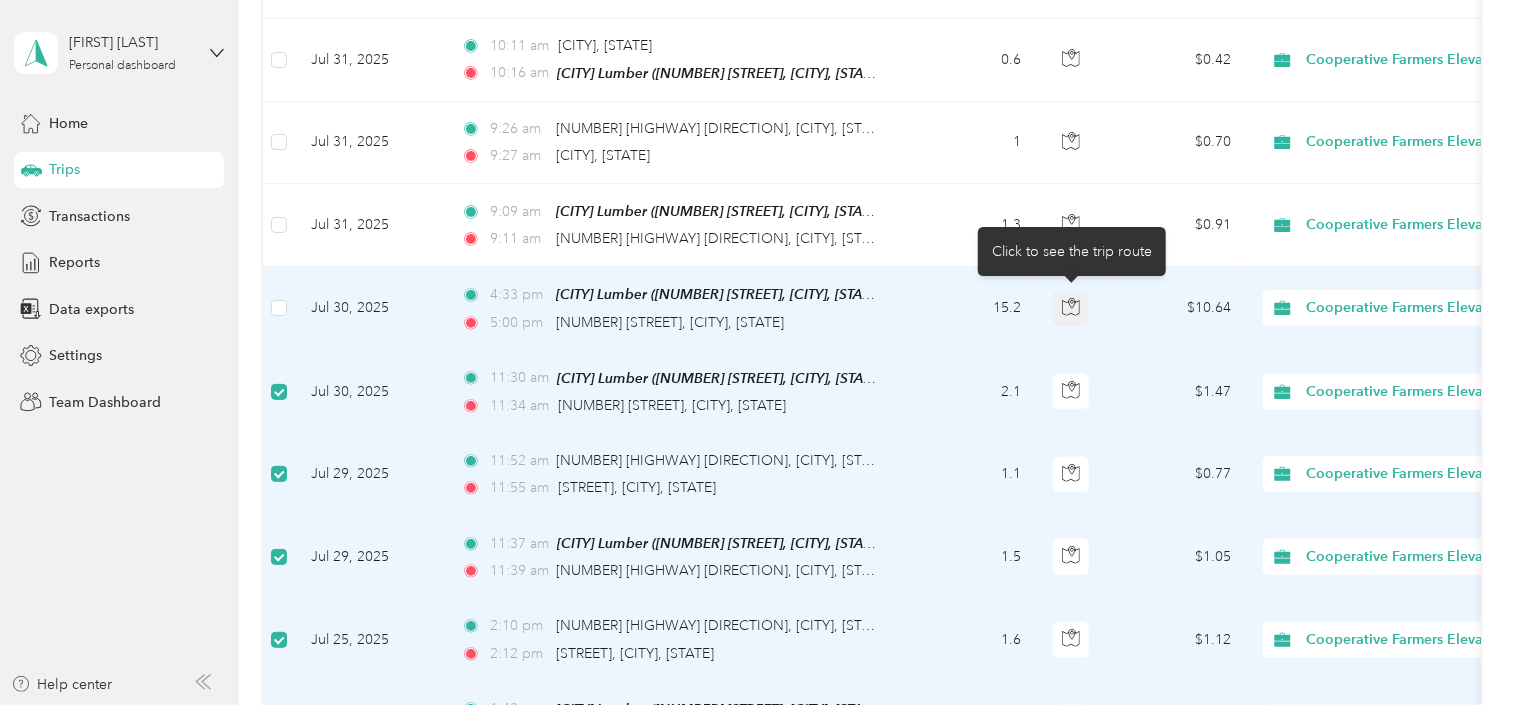click 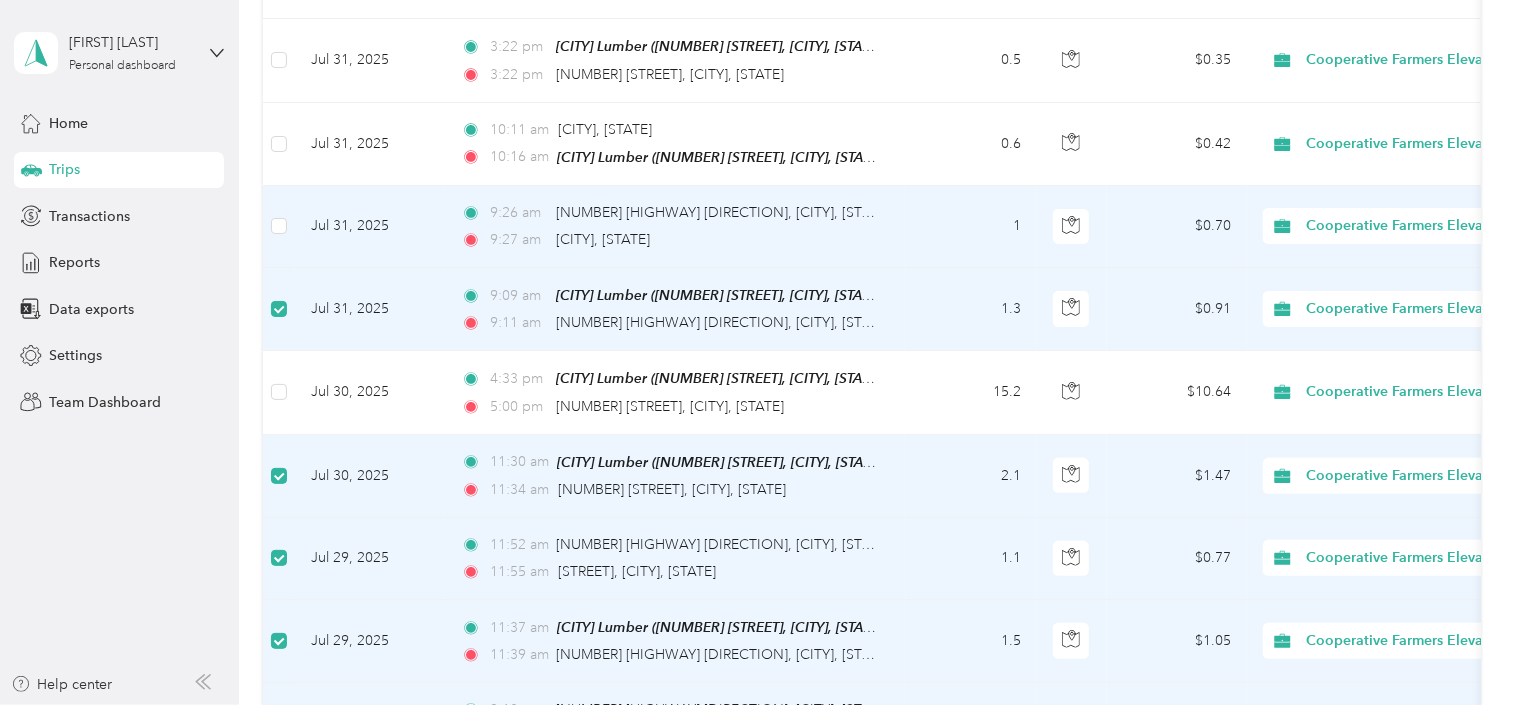scroll, scrollTop: 361, scrollLeft: 0, axis: vertical 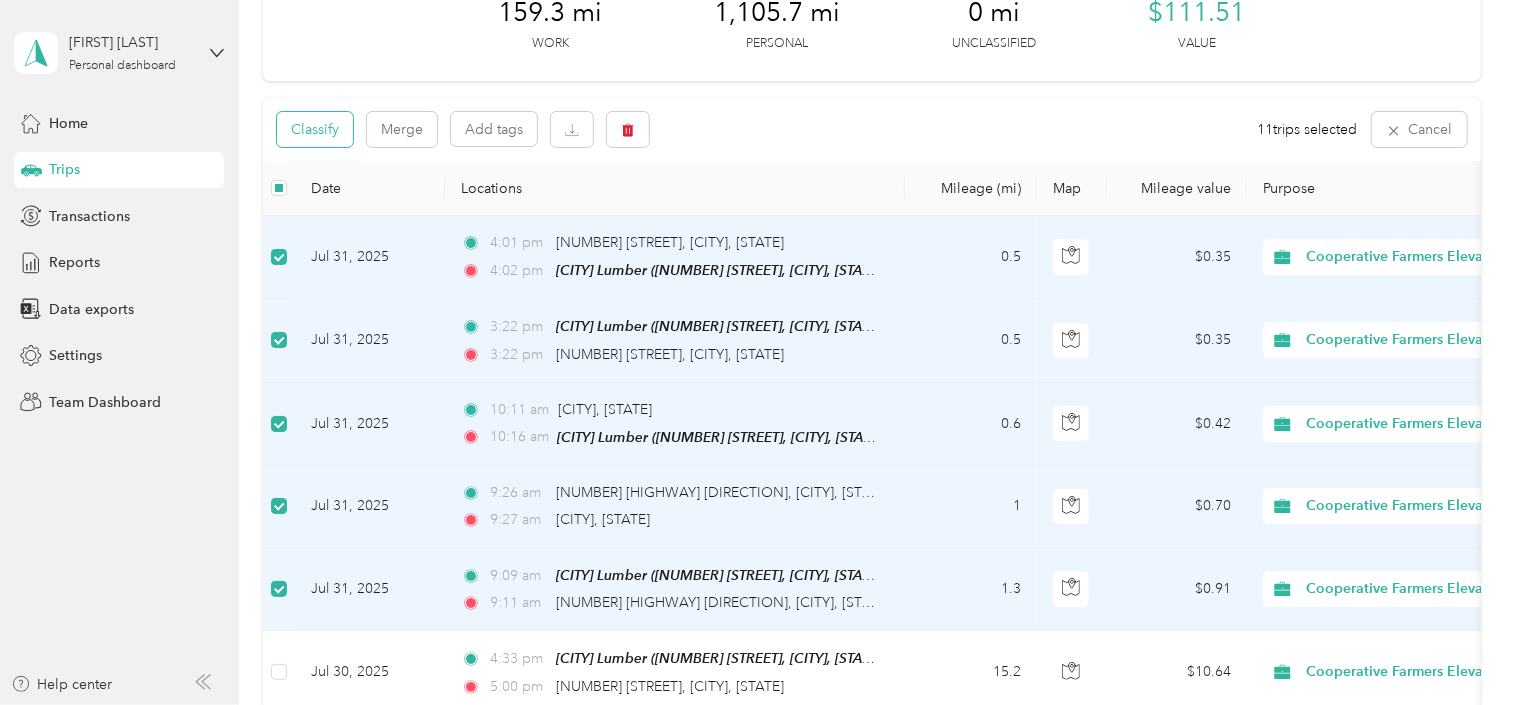 click on "Classify" at bounding box center [315, 129] 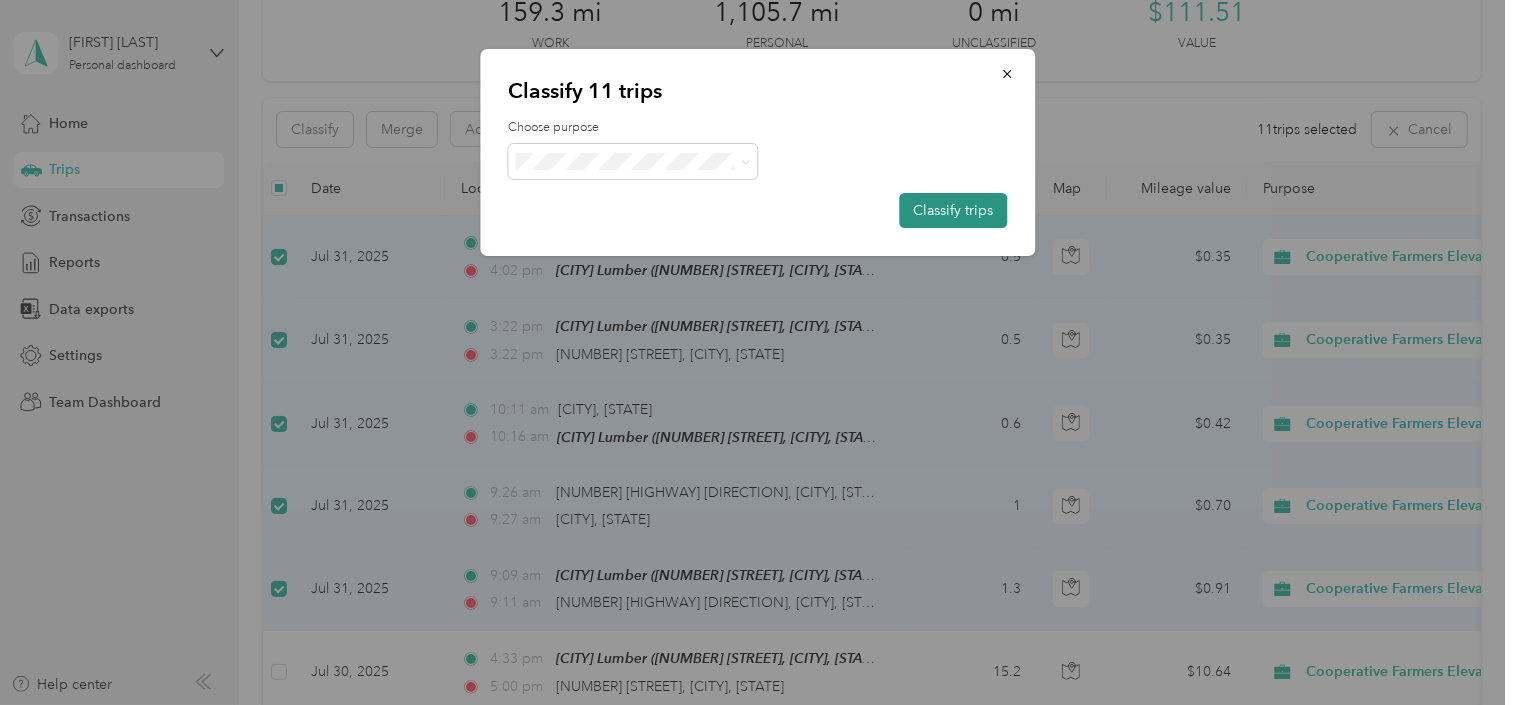 click on "Classify trips" at bounding box center (953, 210) 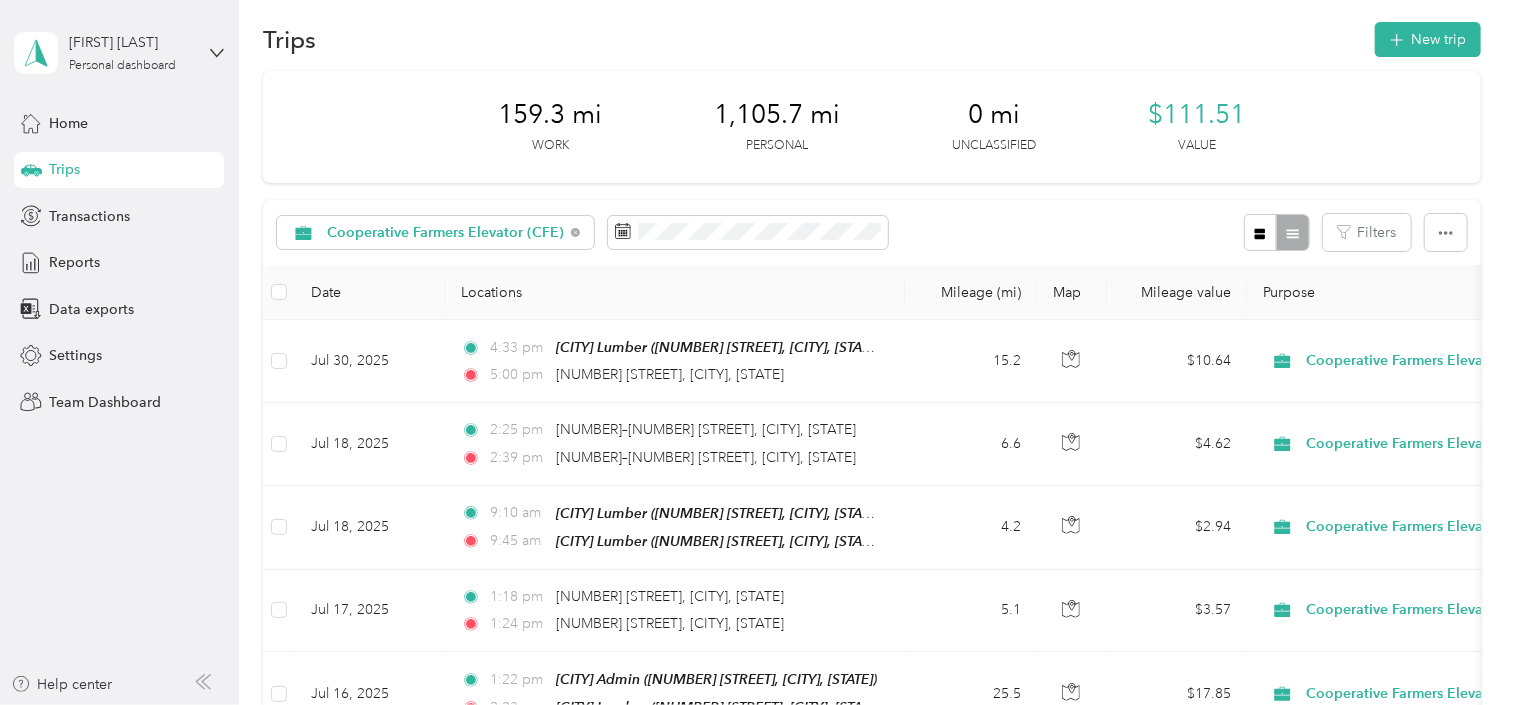 scroll, scrollTop: 0, scrollLeft: 0, axis: both 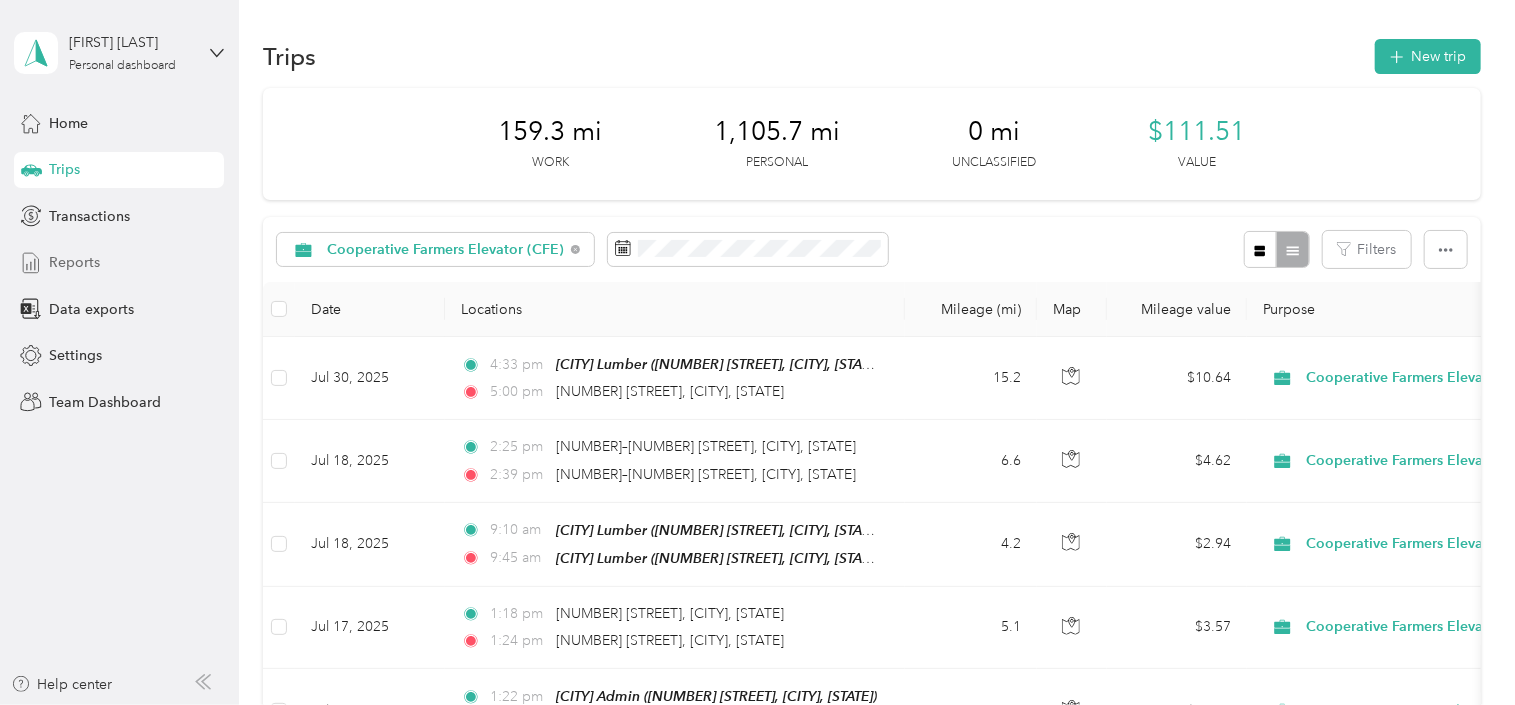 click on "Reports" at bounding box center [74, 262] 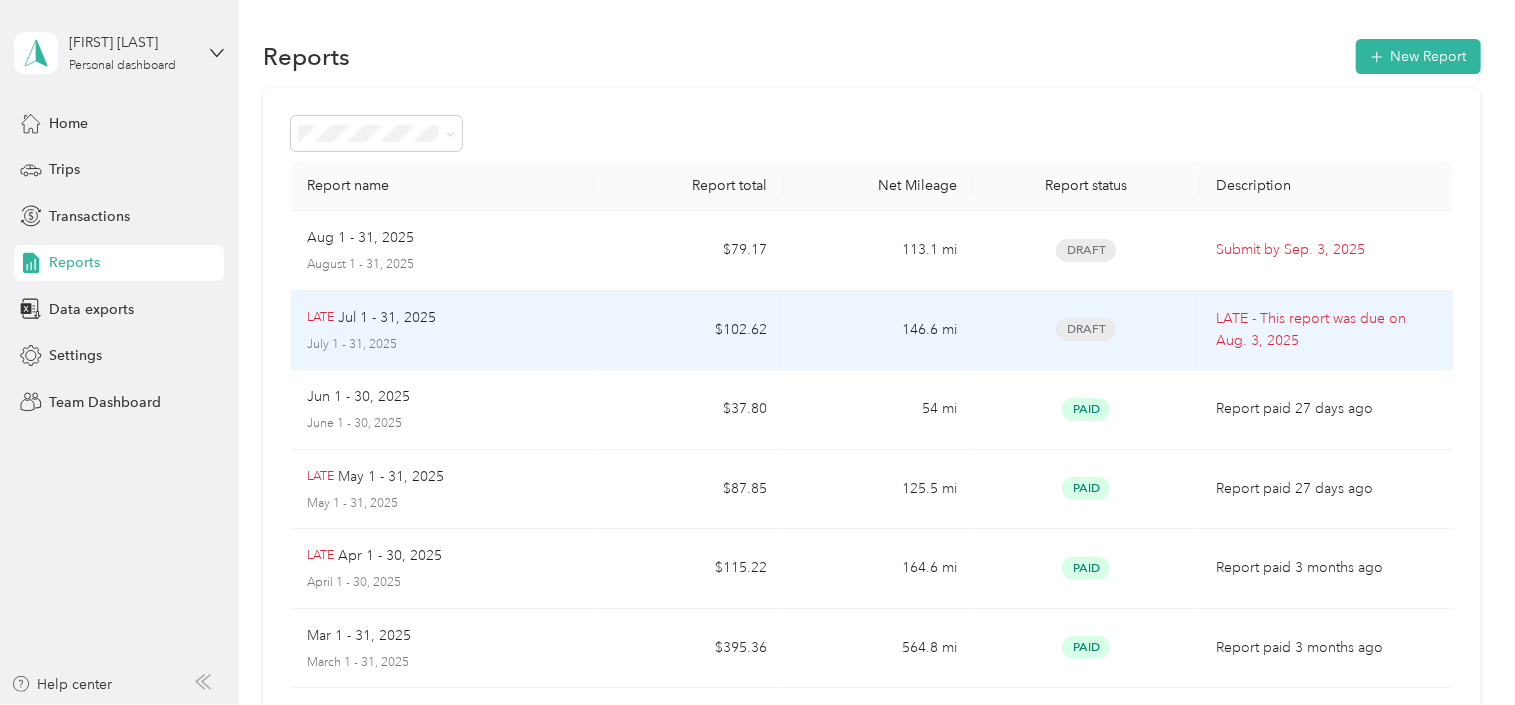 click on "Draft" at bounding box center (1086, 329) 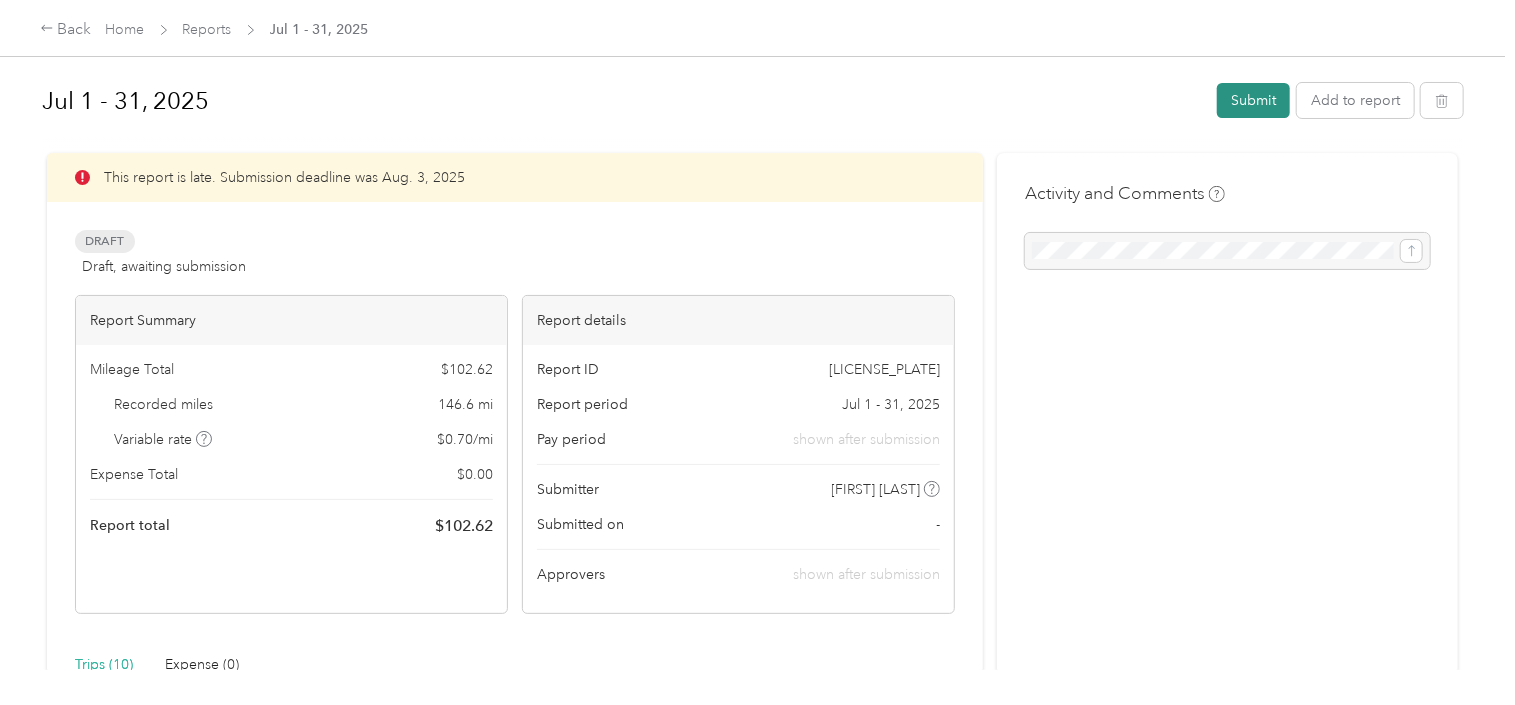 click on "Submit" at bounding box center (1253, 100) 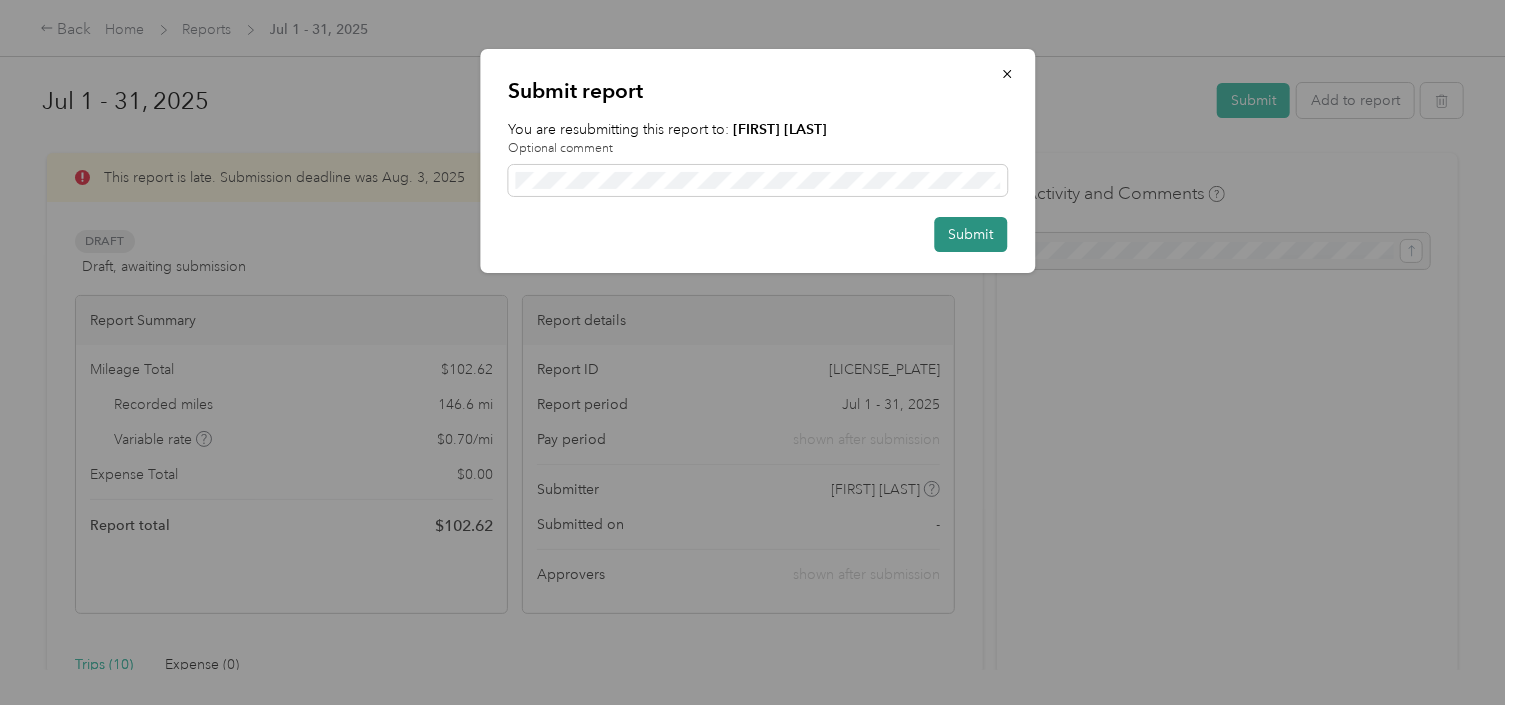 click on "Submit" at bounding box center (970, 234) 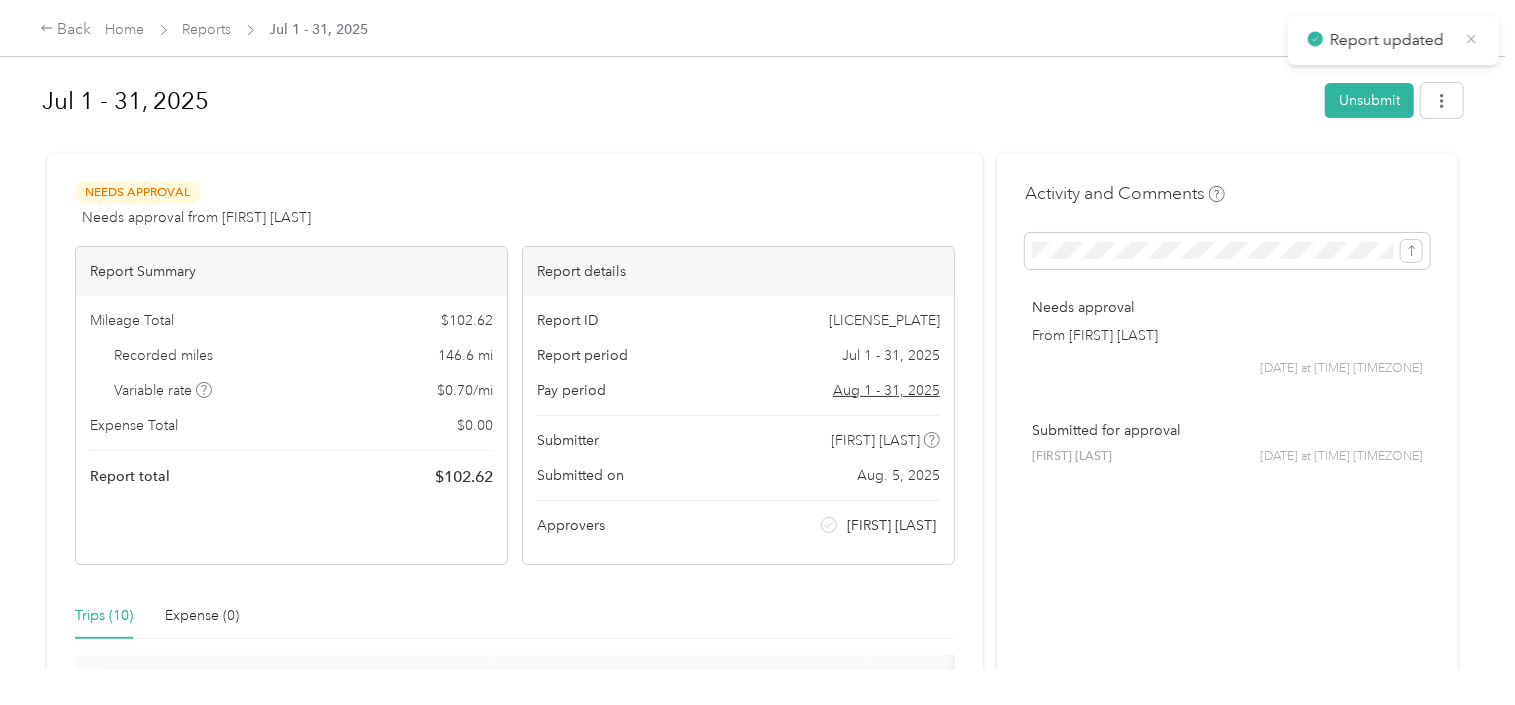 click 